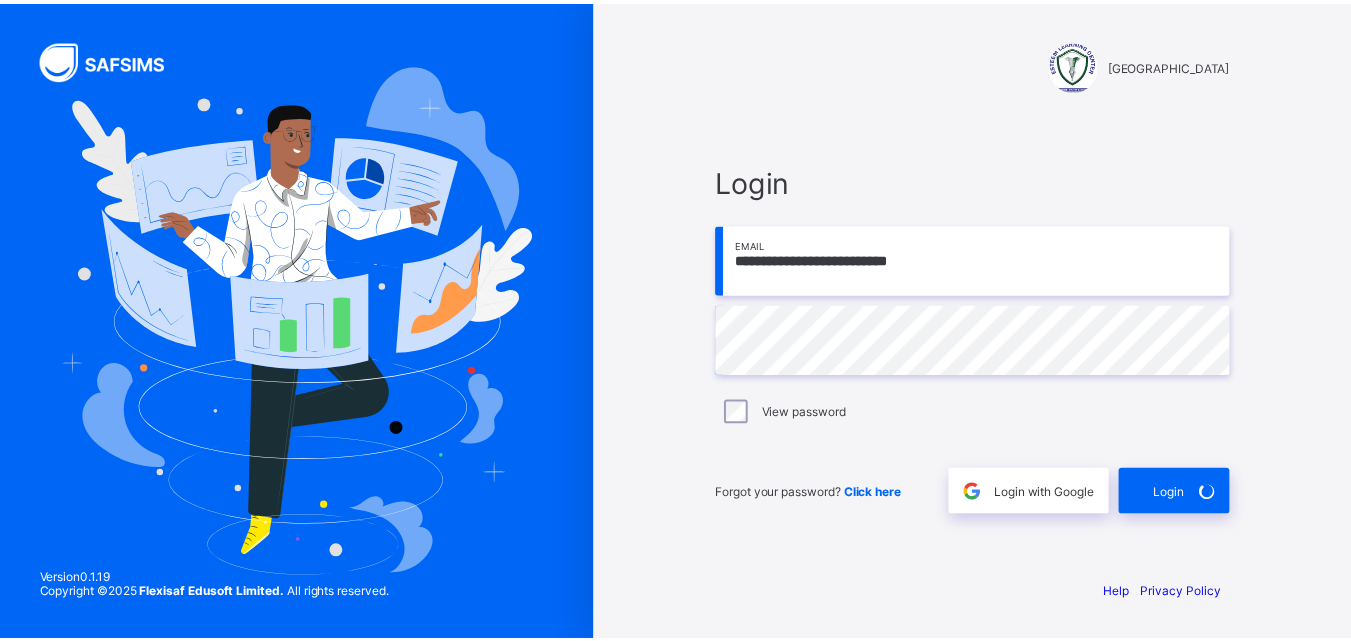 scroll, scrollTop: 0, scrollLeft: 0, axis: both 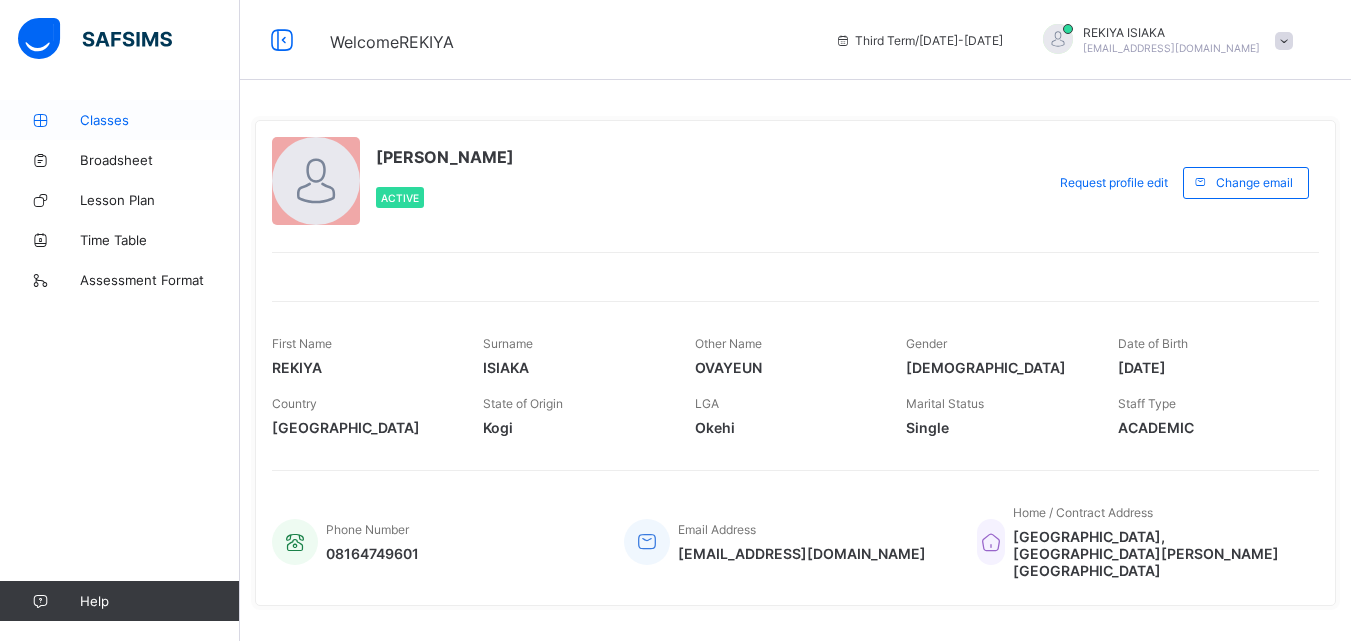 click on "Classes" at bounding box center [120, 120] 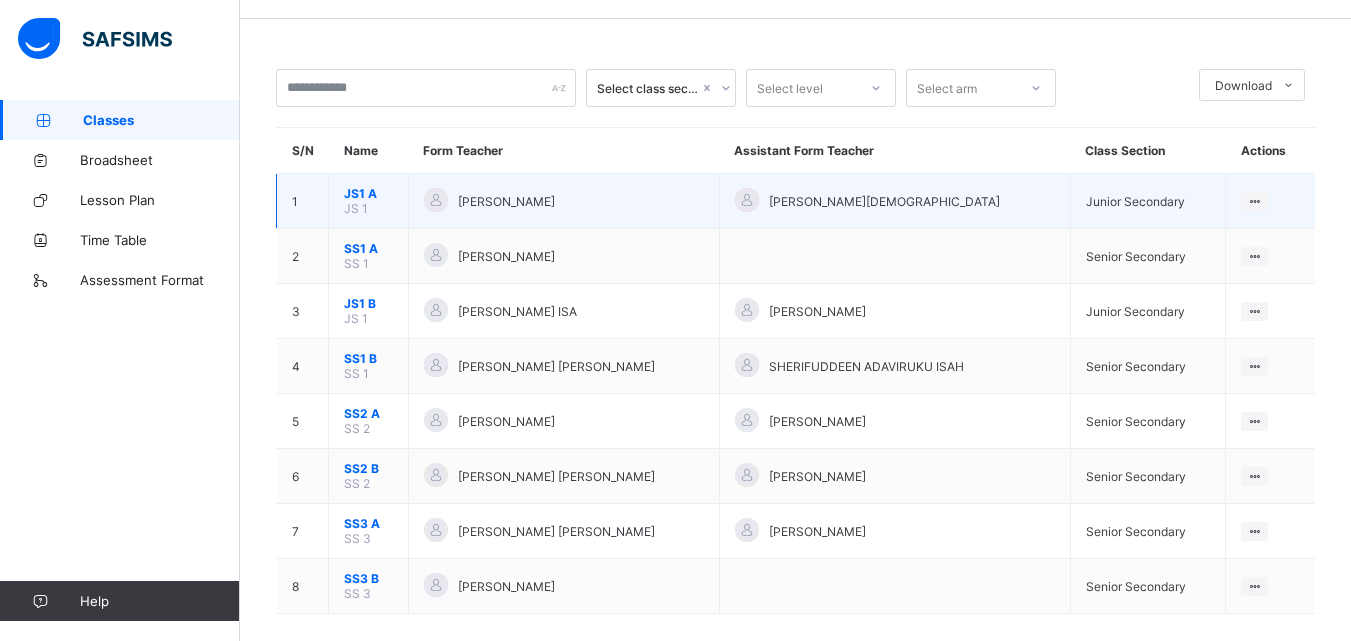 scroll, scrollTop: 84, scrollLeft: 0, axis: vertical 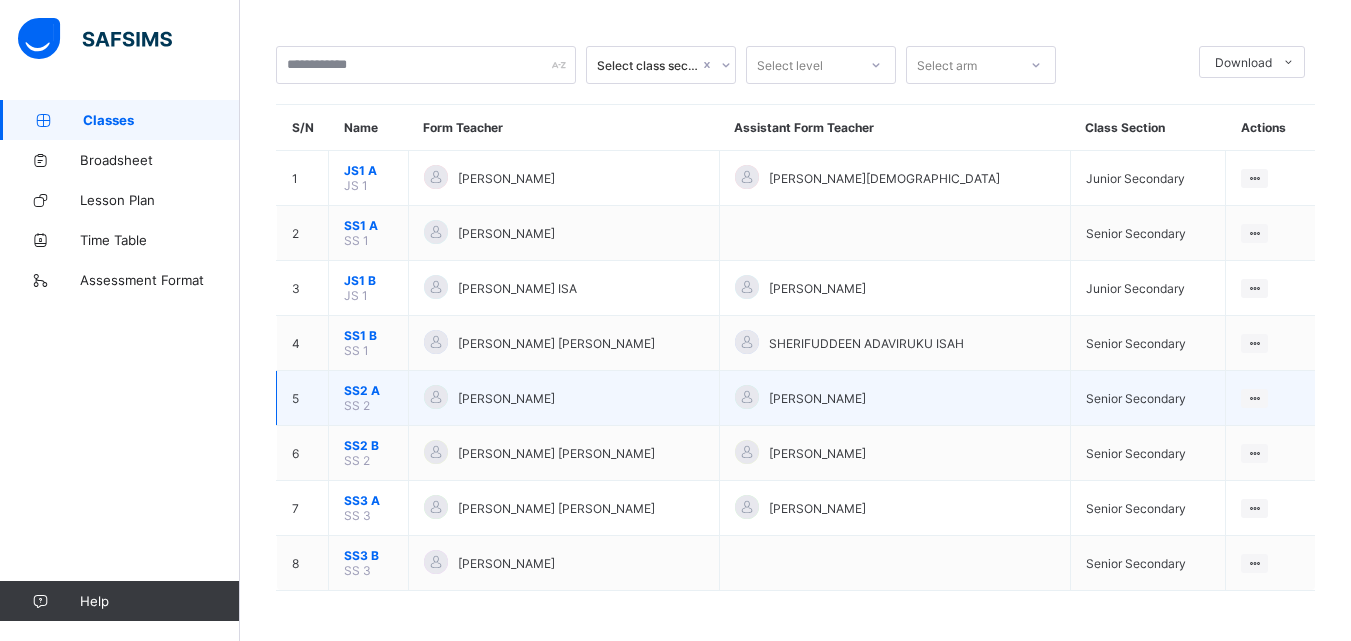 click on "SS2   A   SS 2" at bounding box center [369, 398] 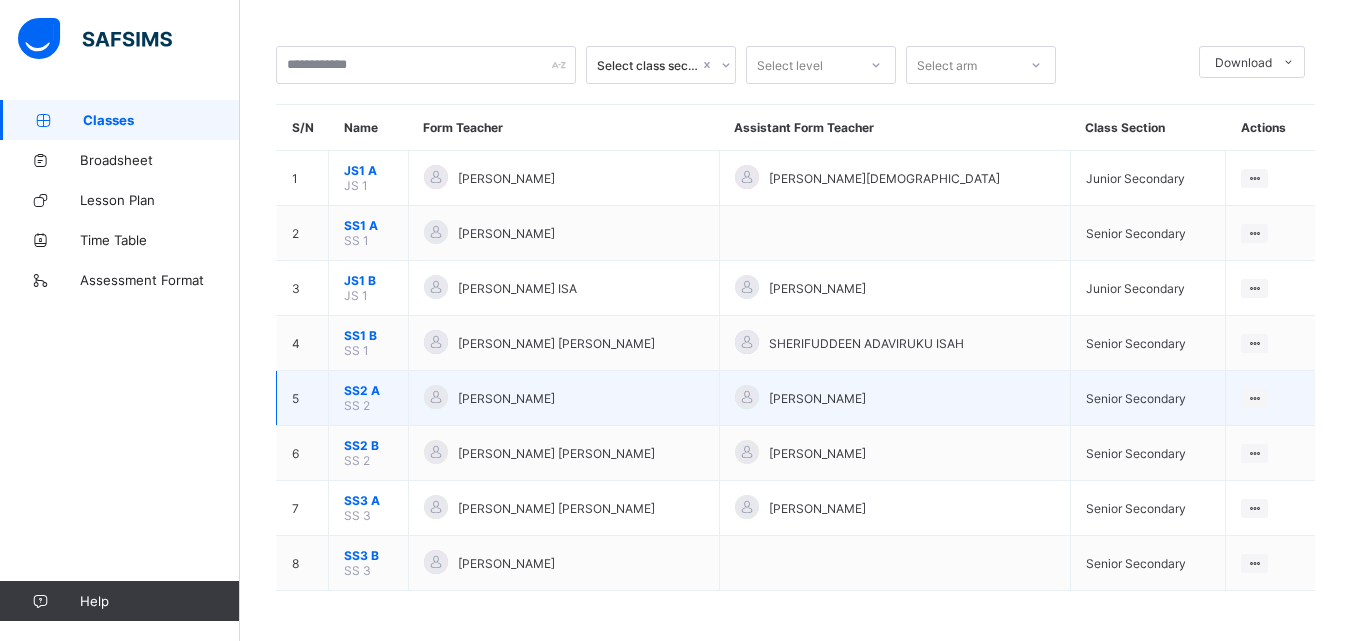 click on "SS2   A" at bounding box center [368, 390] 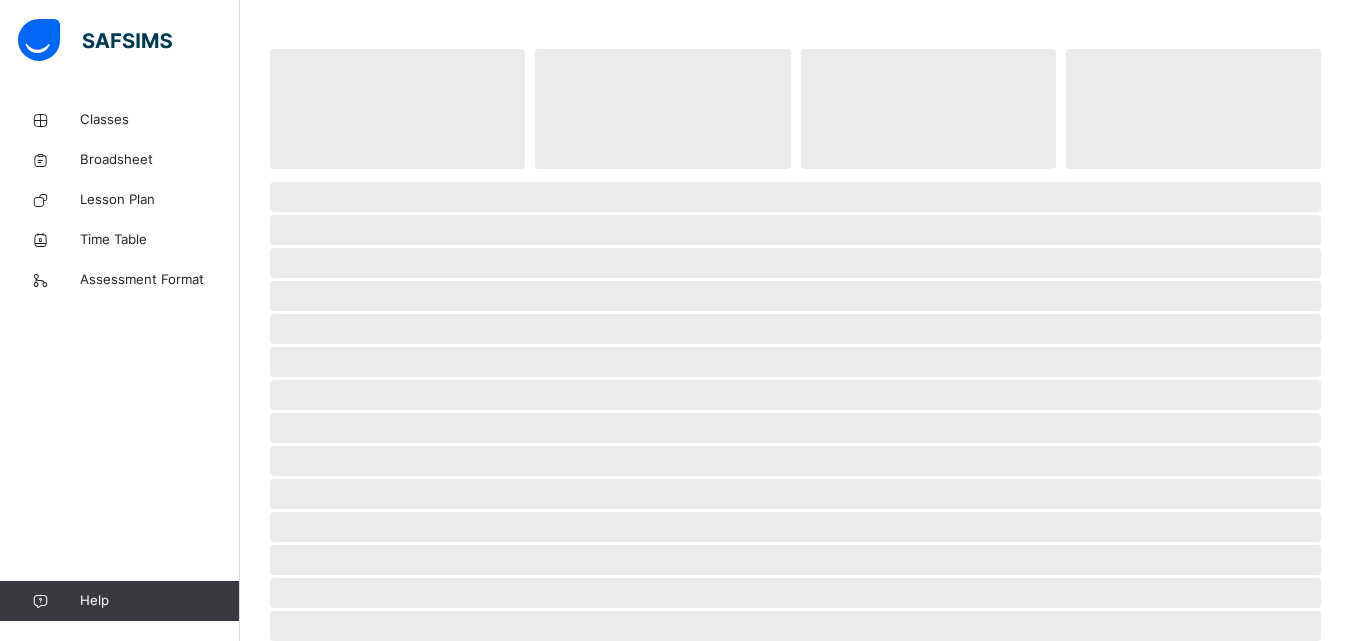 click on "‌" at bounding box center (795, 395) 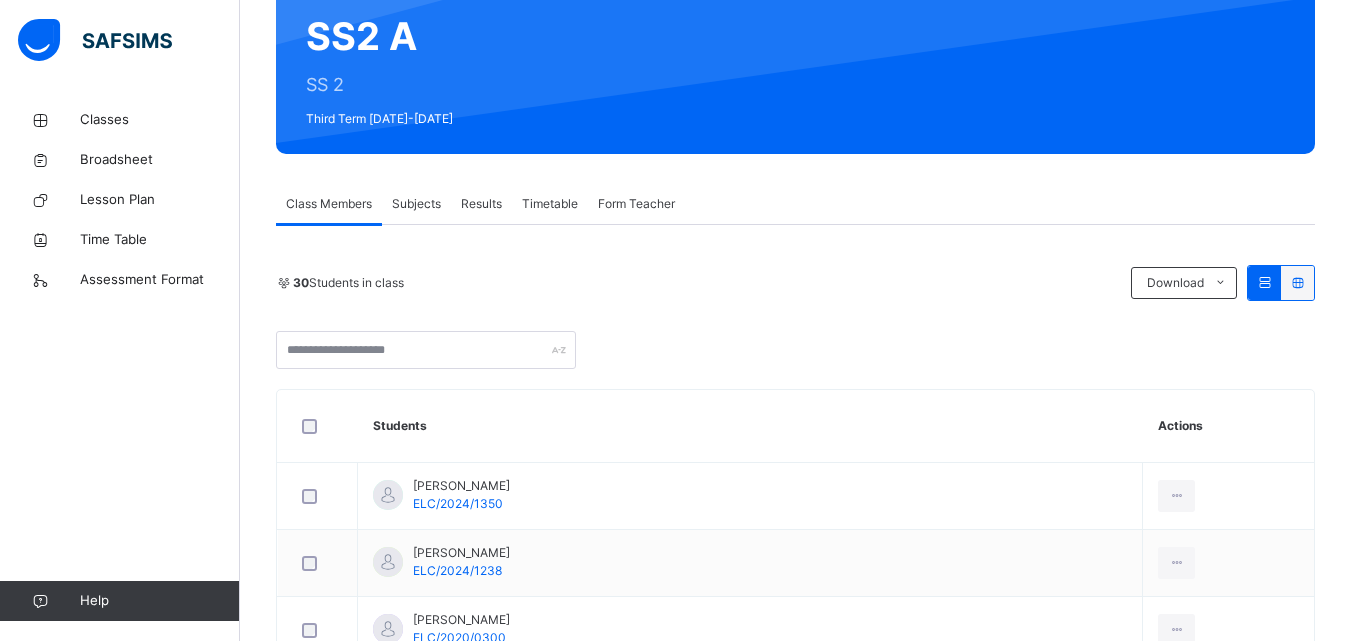 scroll, scrollTop: 193, scrollLeft: 0, axis: vertical 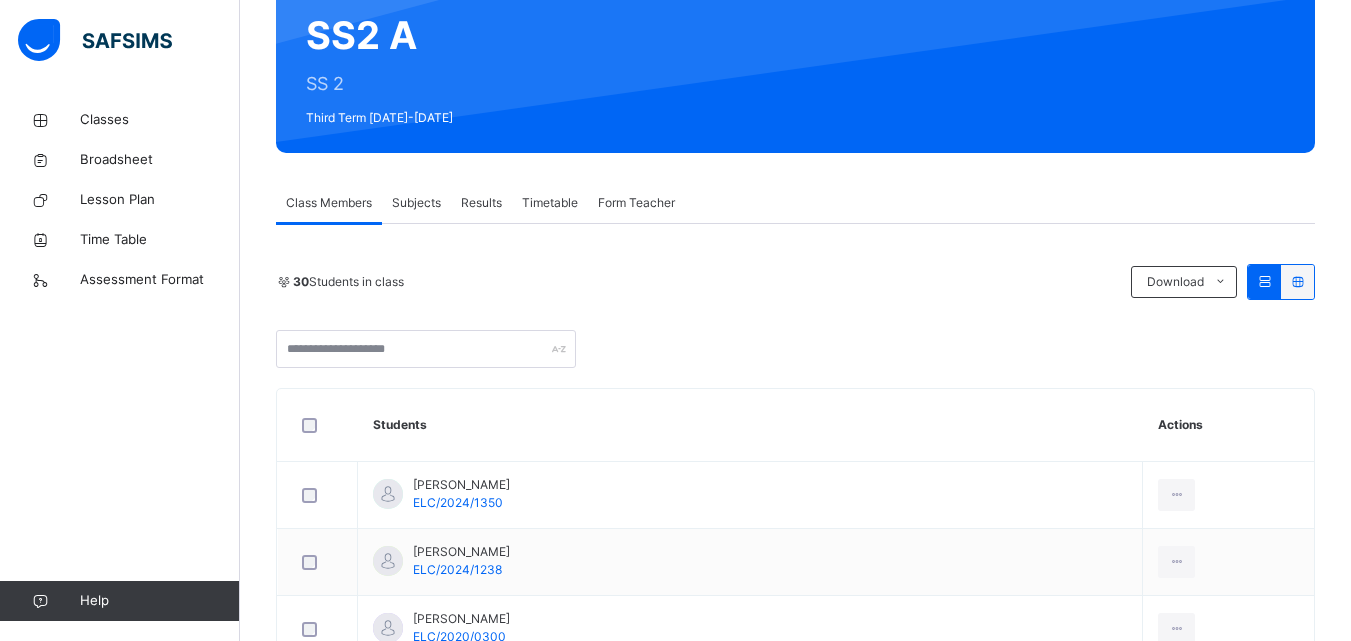 click on "Subjects" at bounding box center (416, 203) 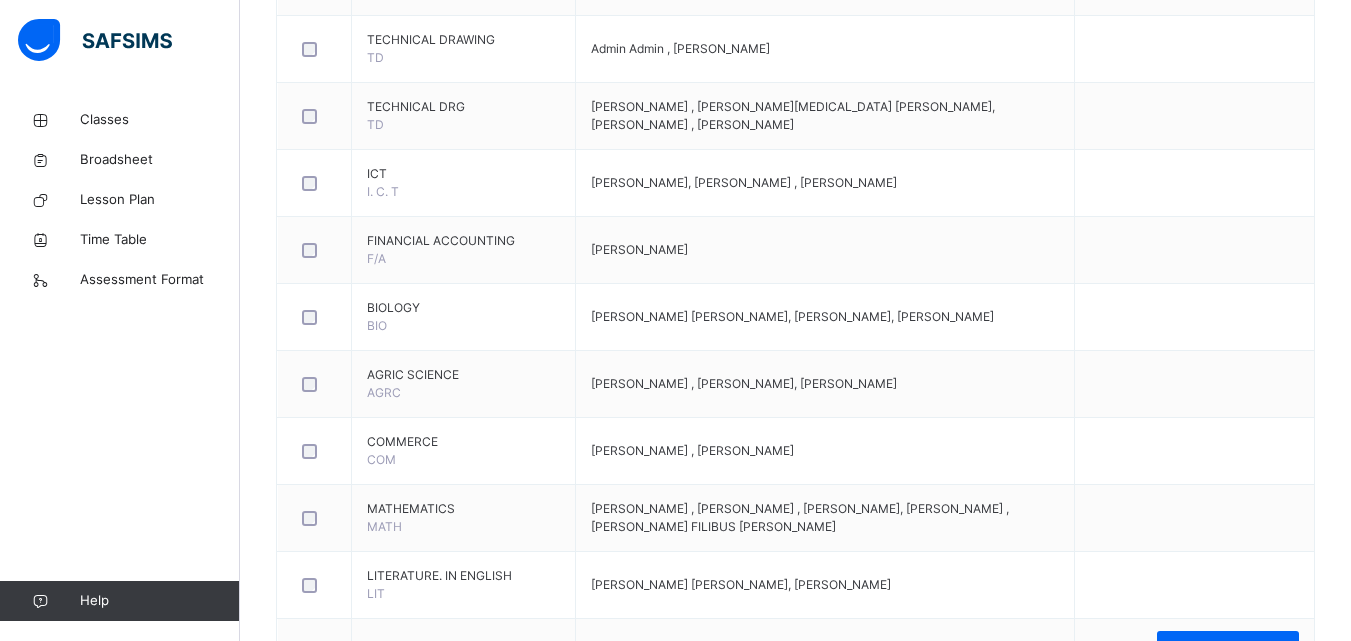 scroll, scrollTop: 1721, scrollLeft: 0, axis: vertical 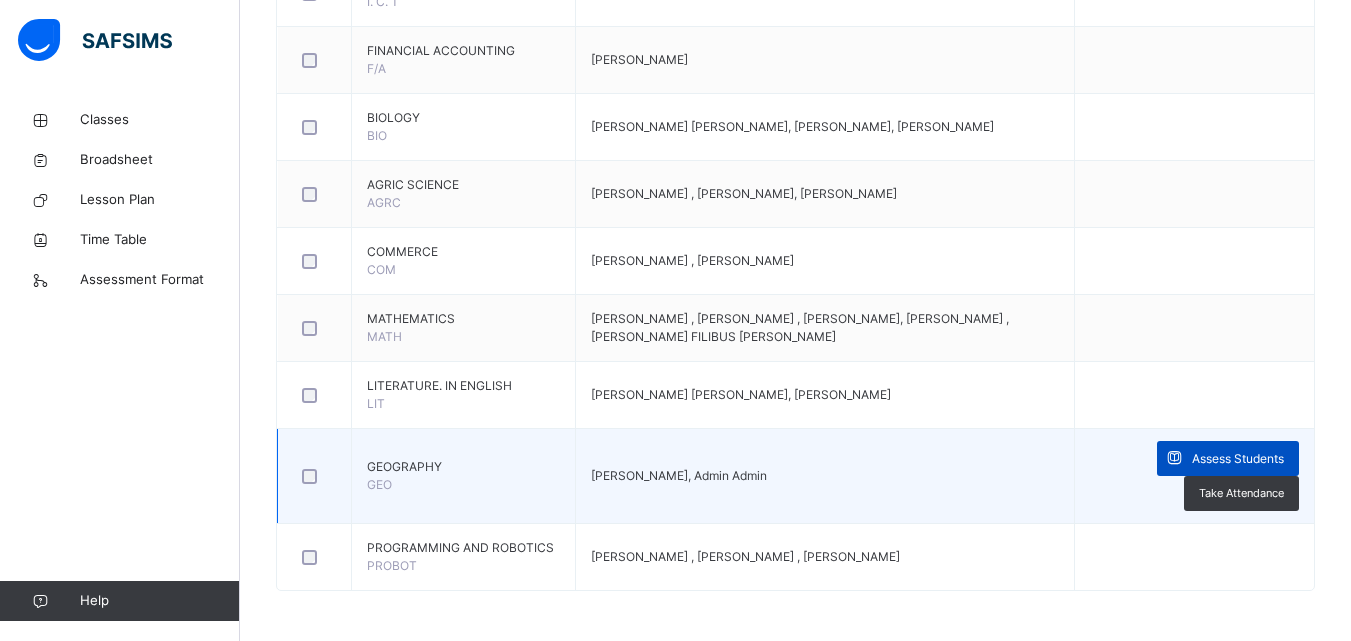 click on "Assess Students" at bounding box center [1238, 459] 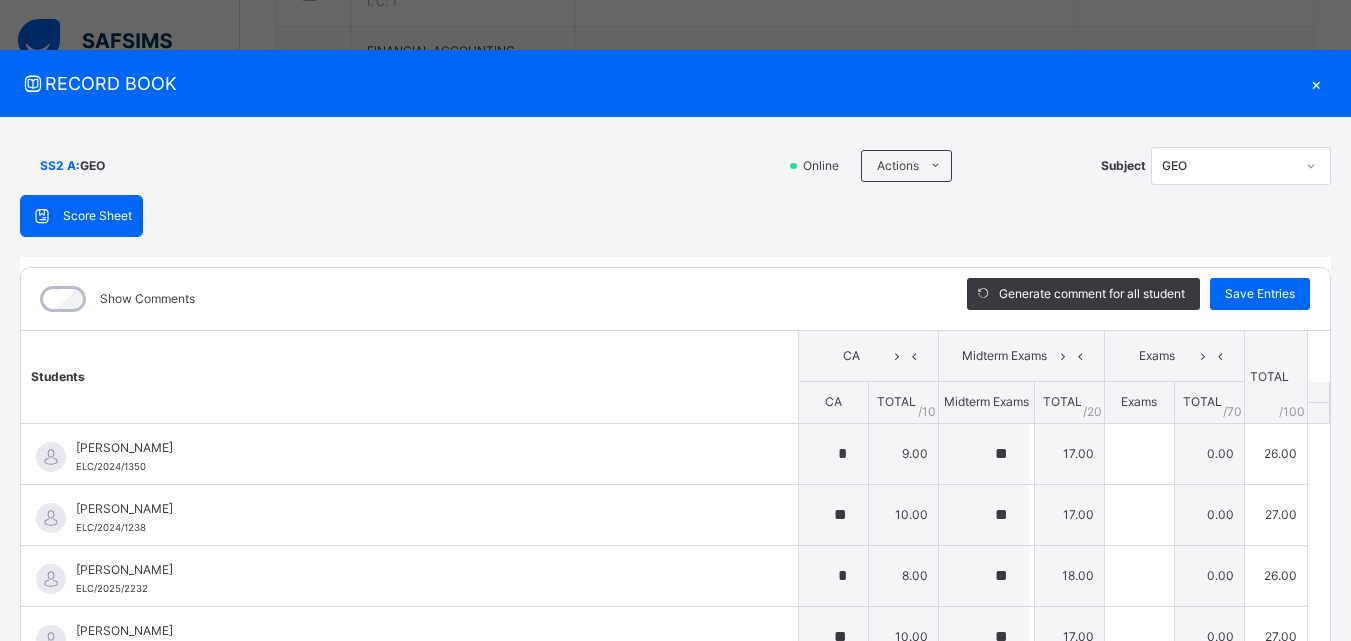 type on "*" 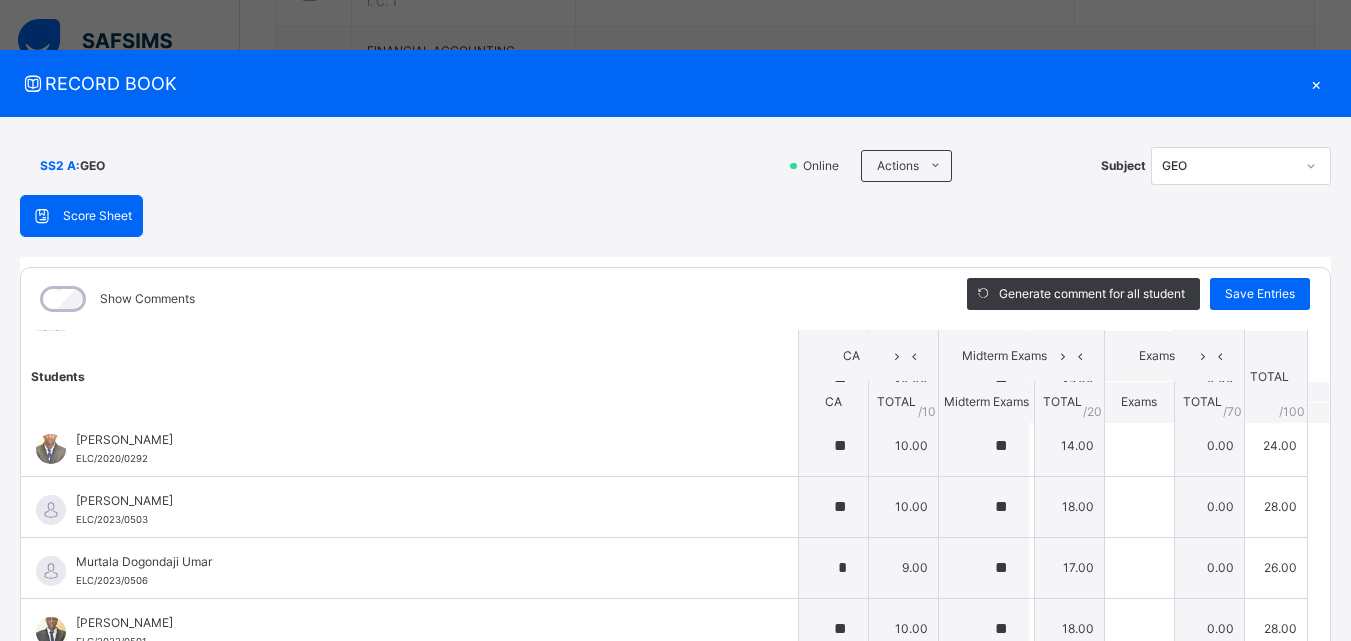 scroll, scrollTop: 875, scrollLeft: 0, axis: vertical 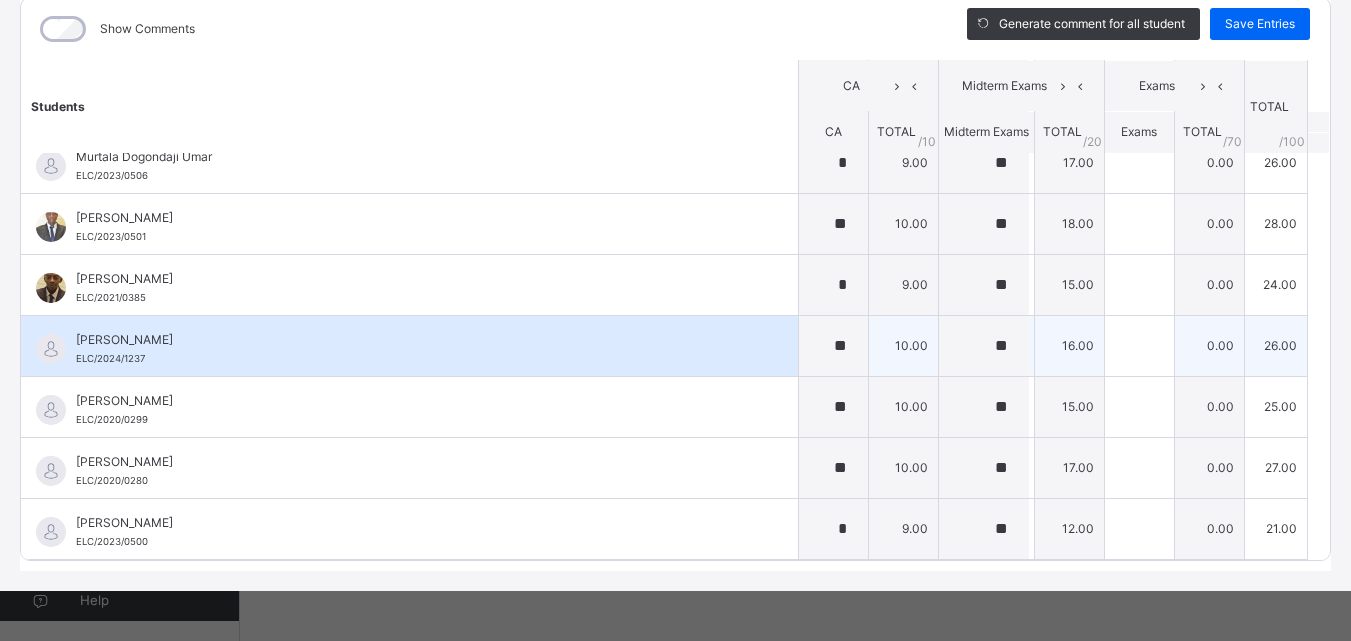 click on "[PERSON_NAME] ELC/2024/1237" at bounding box center (414, 349) 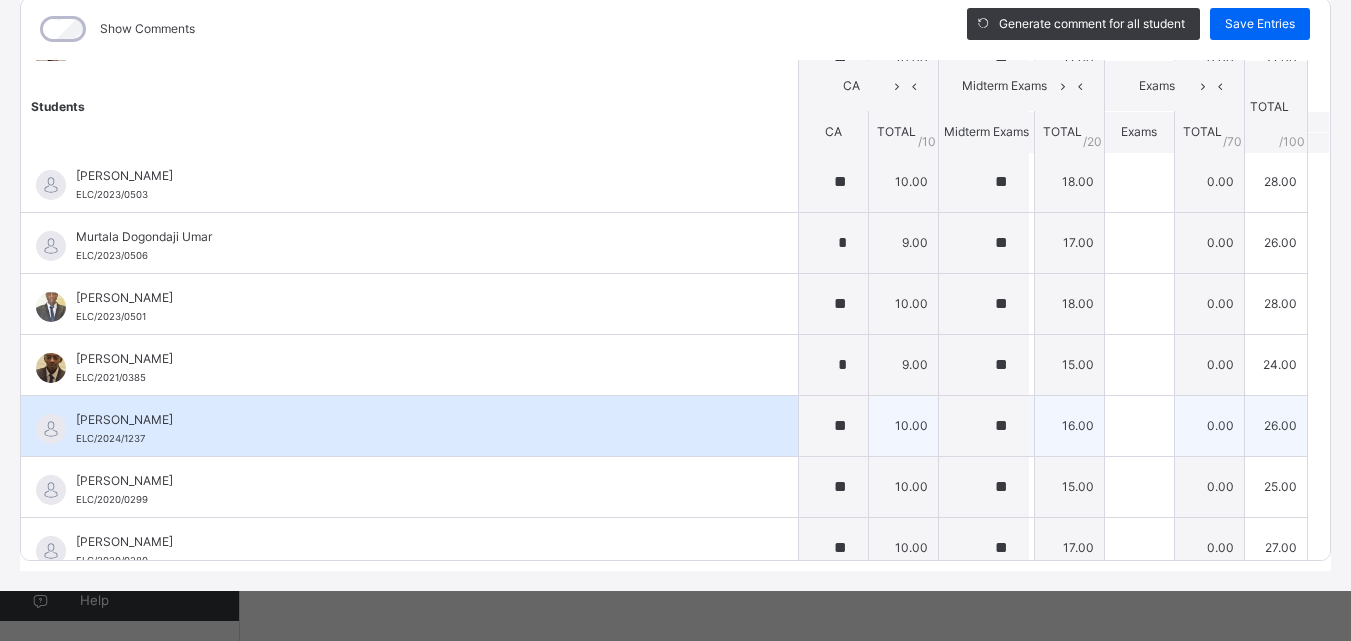 scroll, scrollTop: 755, scrollLeft: 0, axis: vertical 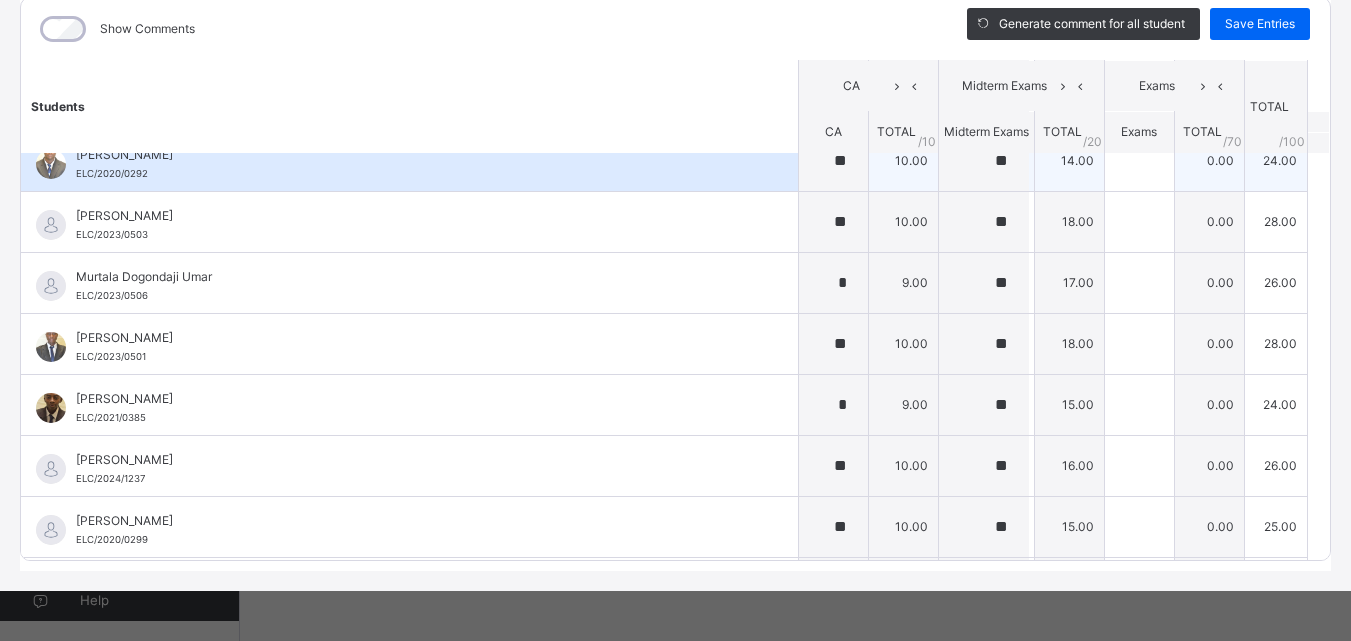 click on "[PERSON_NAME]" at bounding box center (414, 155) 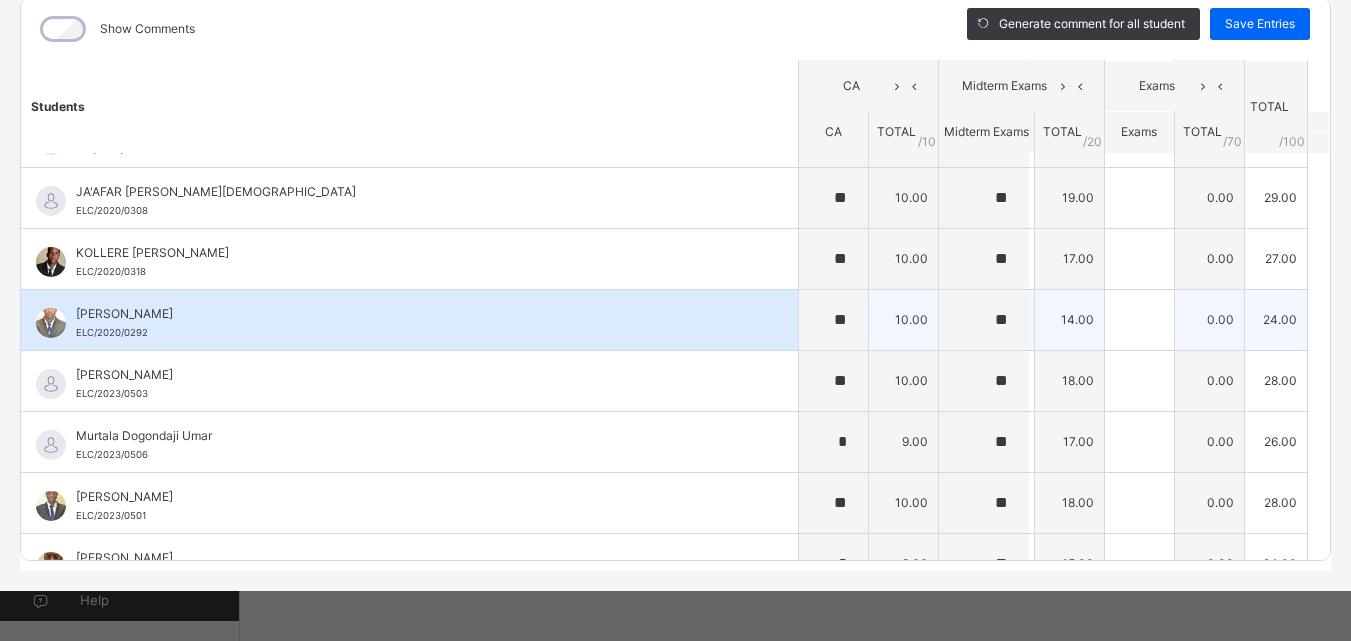 scroll, scrollTop: 571, scrollLeft: 0, axis: vertical 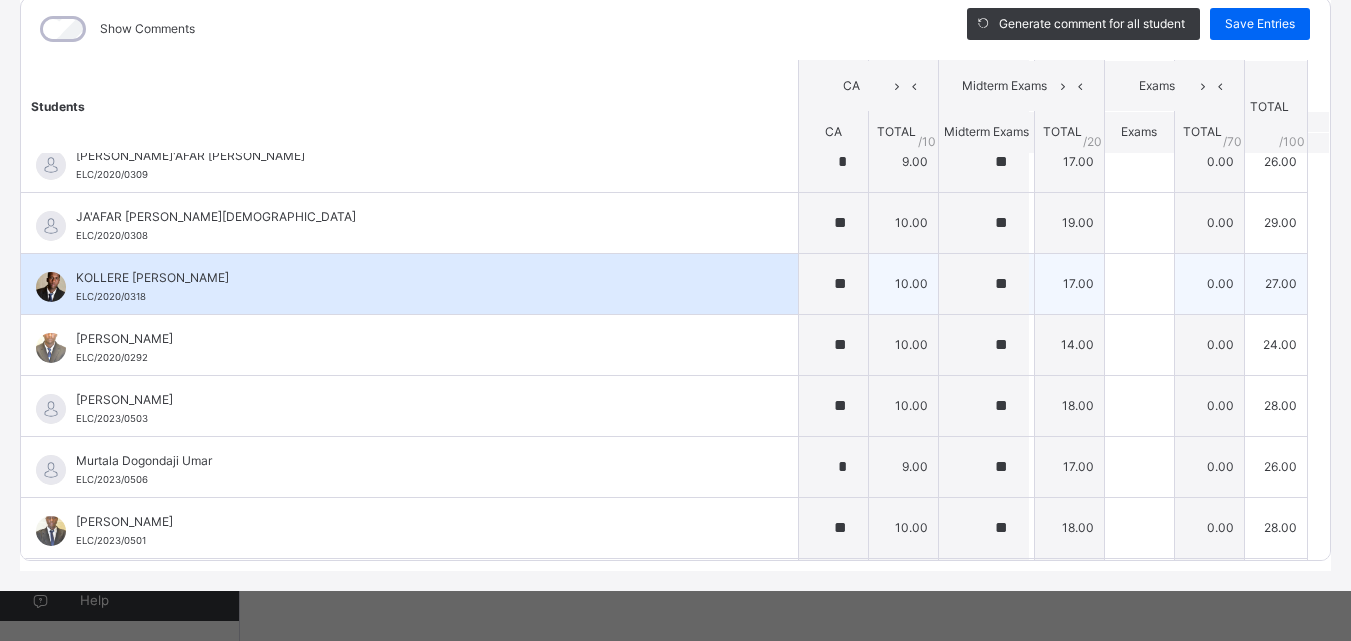 click on "KOLLERE [PERSON_NAME]" at bounding box center (414, 278) 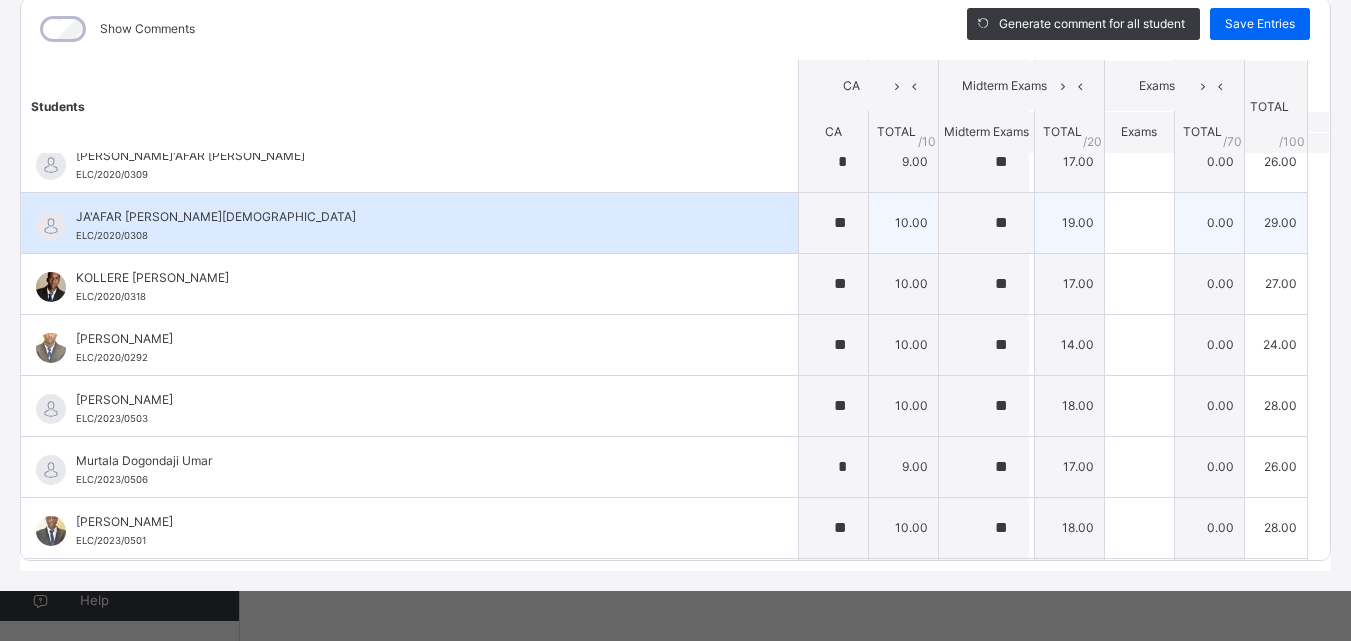 click on "JA'AFAR [PERSON_NAME][DEMOGRAPHIC_DATA]" at bounding box center (414, 217) 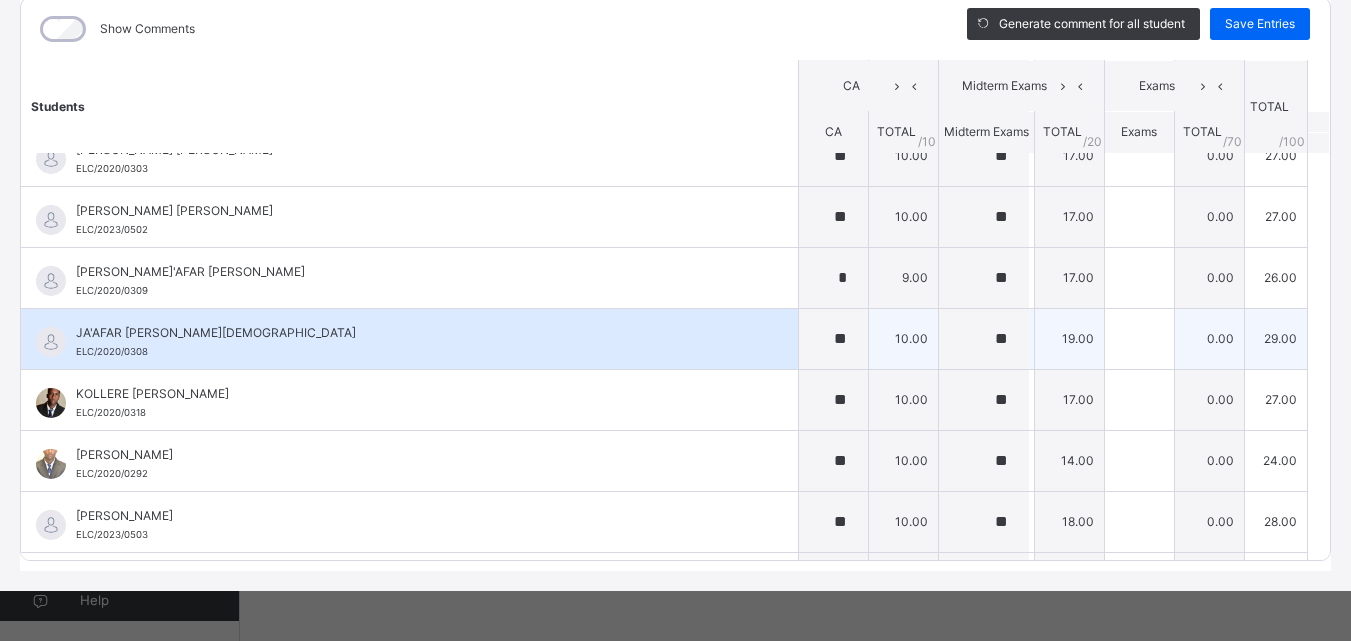 scroll, scrollTop: 430, scrollLeft: 0, axis: vertical 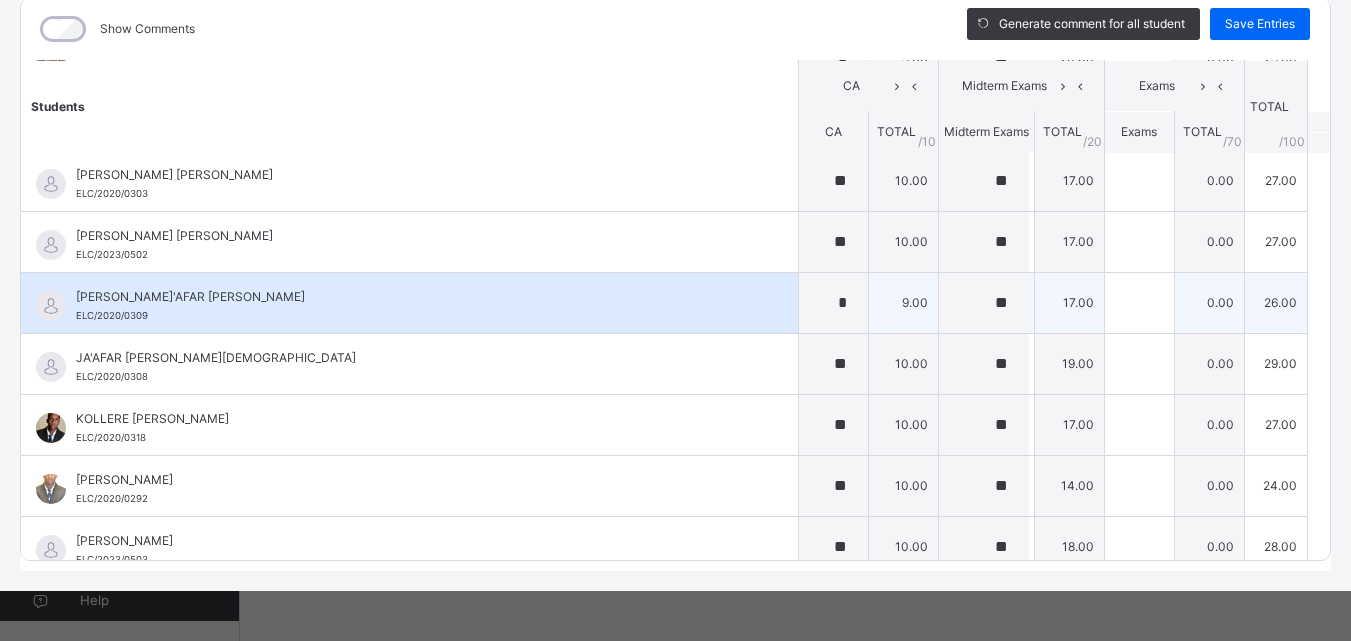 click on "[PERSON_NAME]'AFAR [PERSON_NAME]" at bounding box center (414, 297) 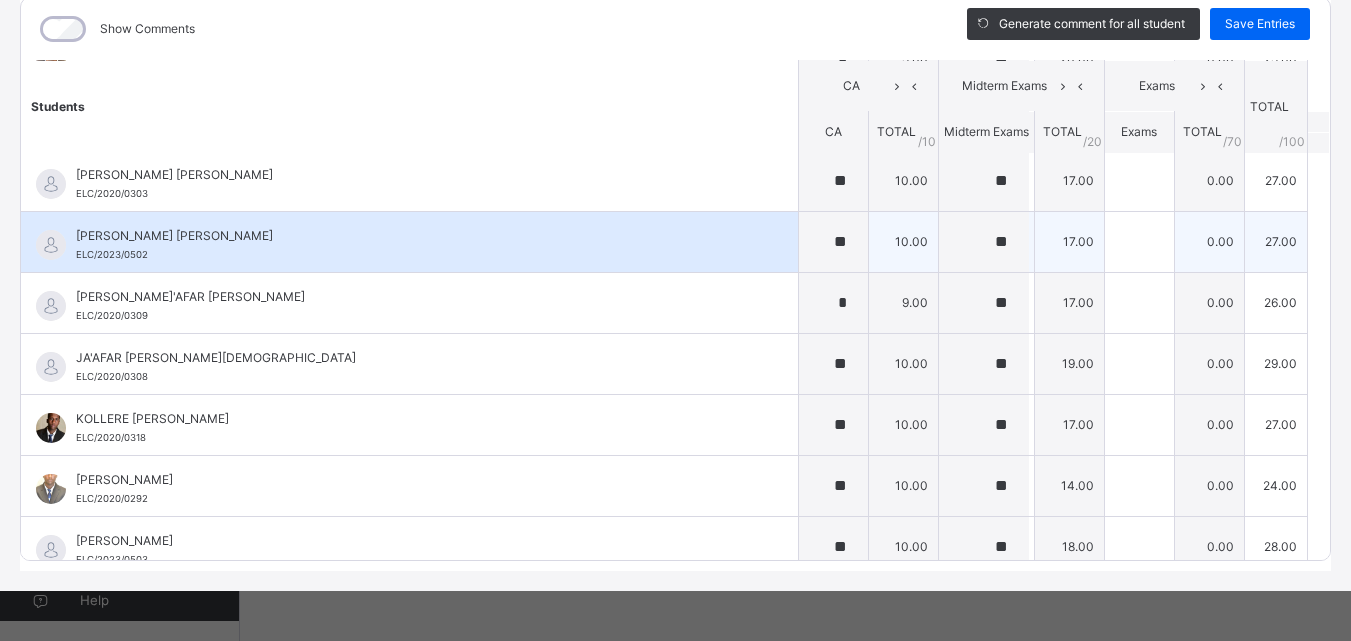 click on "[PERSON_NAME] [PERSON_NAME] ELC/2023/0502" at bounding box center (409, 242) 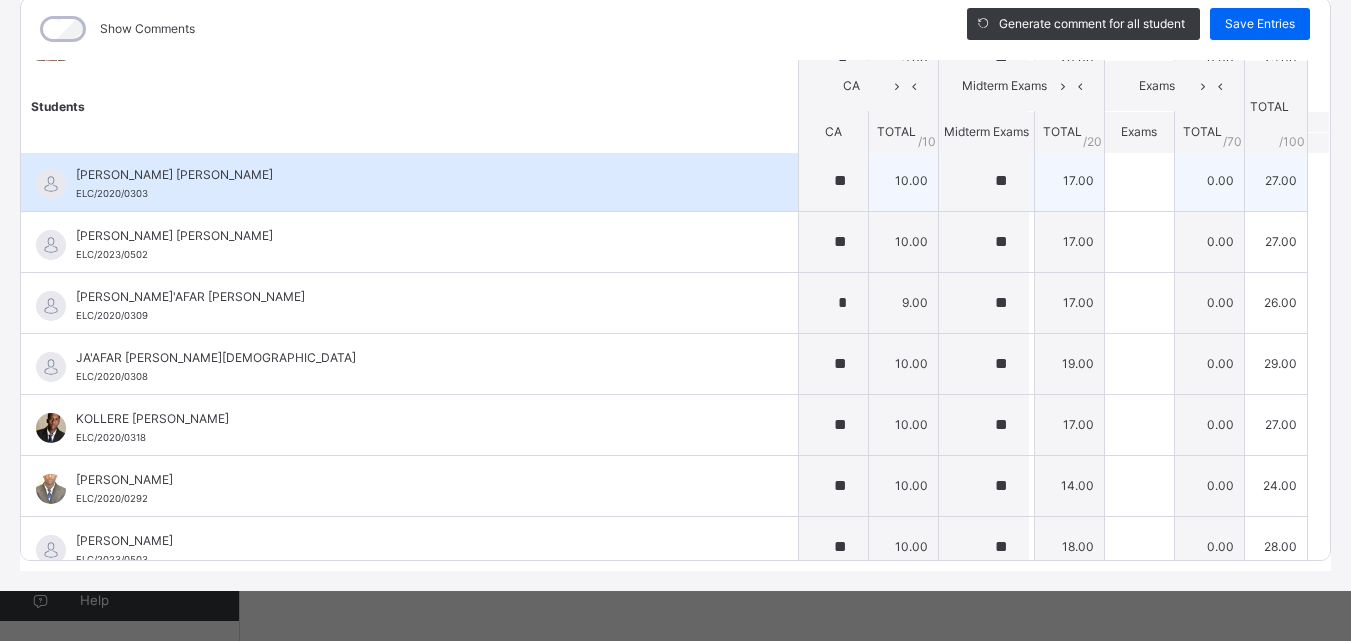 click on "[PERSON_NAME] [PERSON_NAME] ELC/2020/0303" at bounding box center [414, 184] 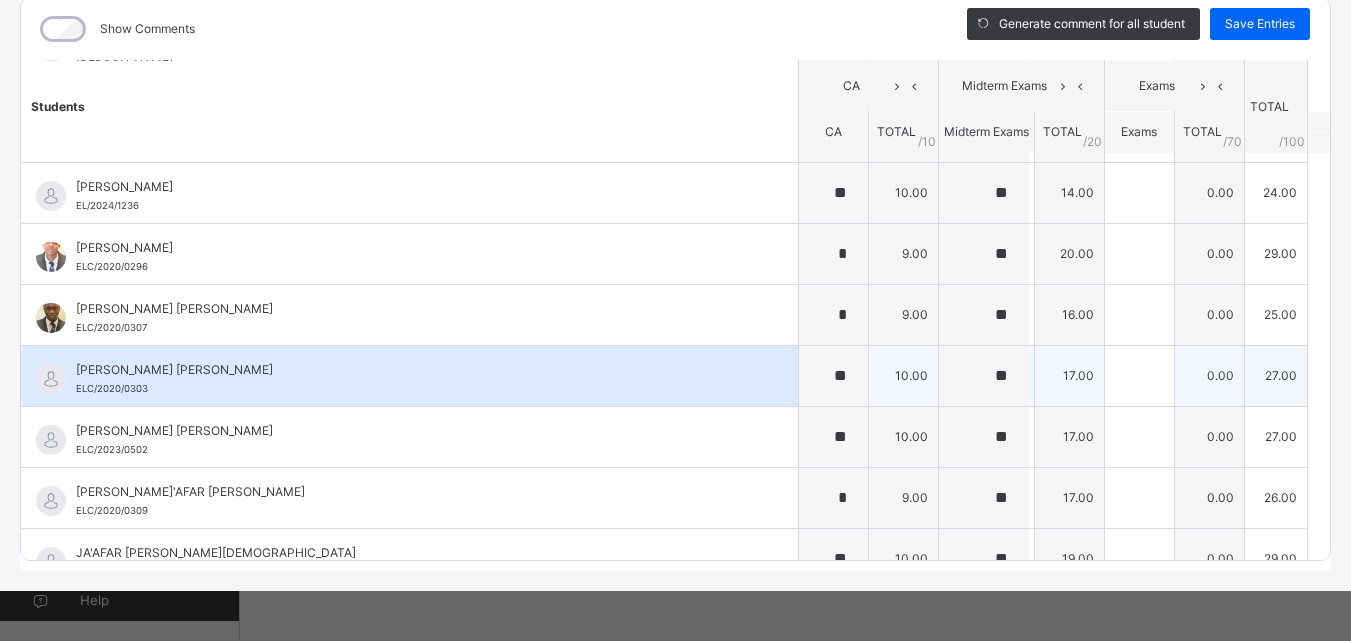 scroll, scrollTop: 234, scrollLeft: 0, axis: vertical 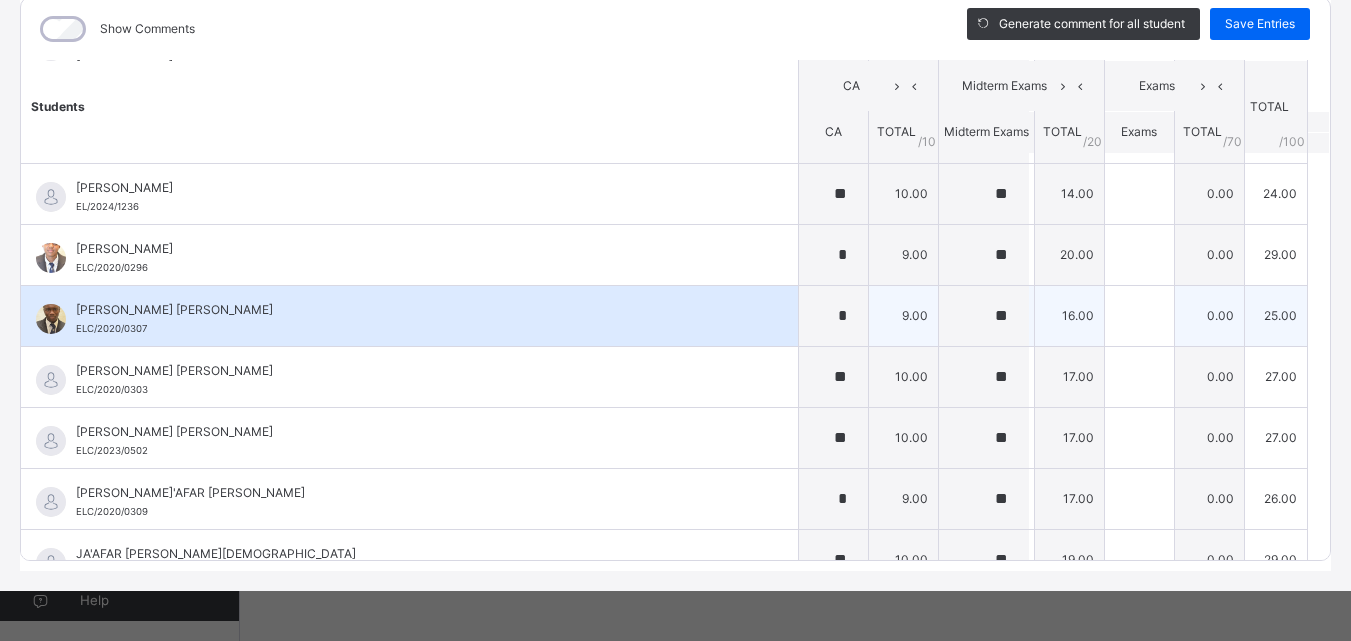 click on "[PERSON_NAME] [PERSON_NAME] ELC/2020/0307" at bounding box center (414, 319) 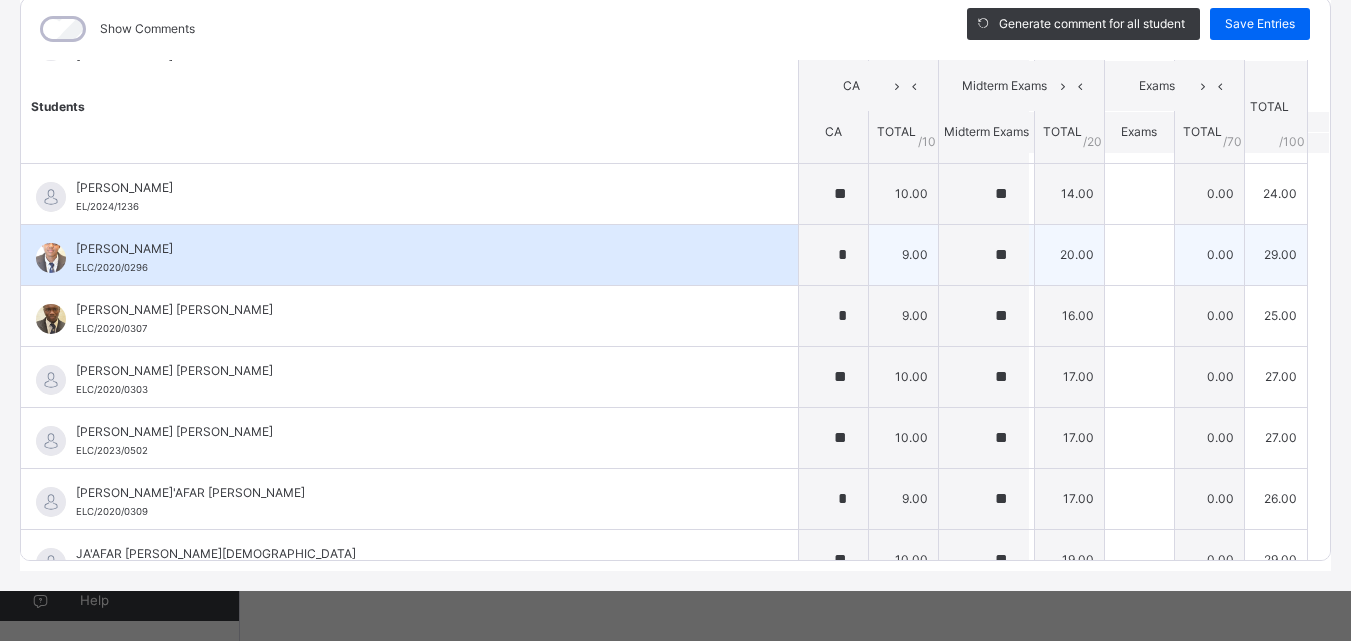 click on "[PERSON_NAME]  ELC/2020/0296" at bounding box center (414, 258) 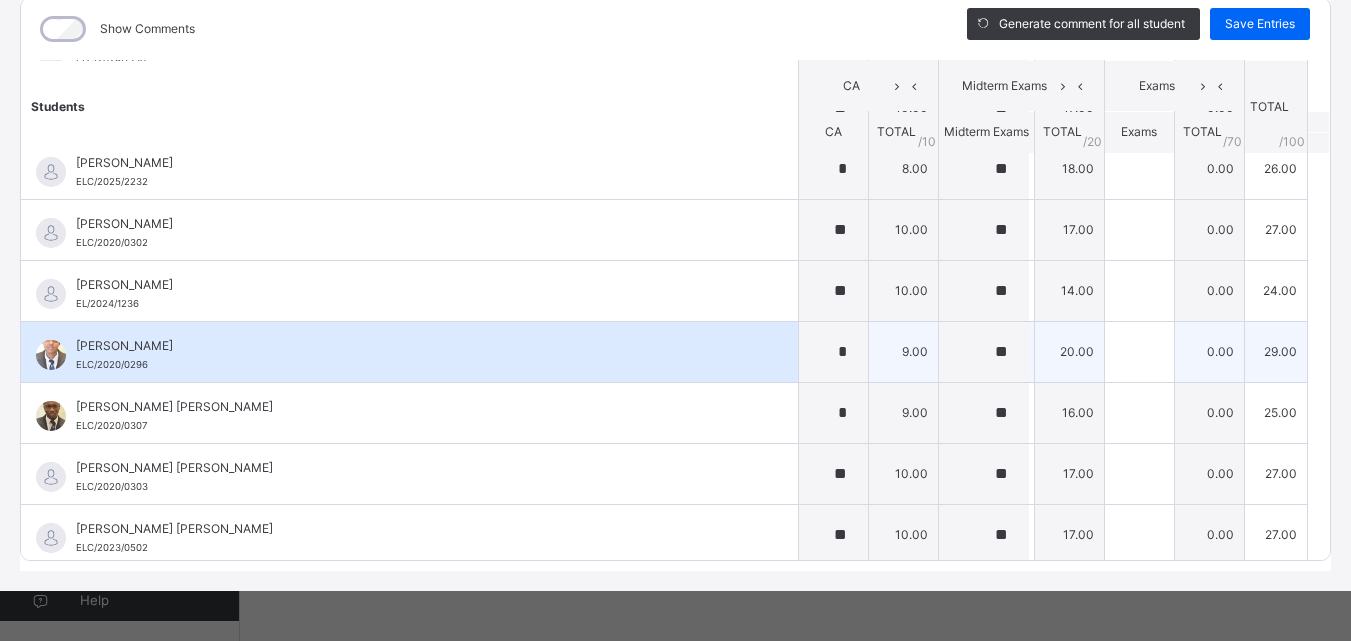 scroll, scrollTop: 130, scrollLeft: 0, axis: vertical 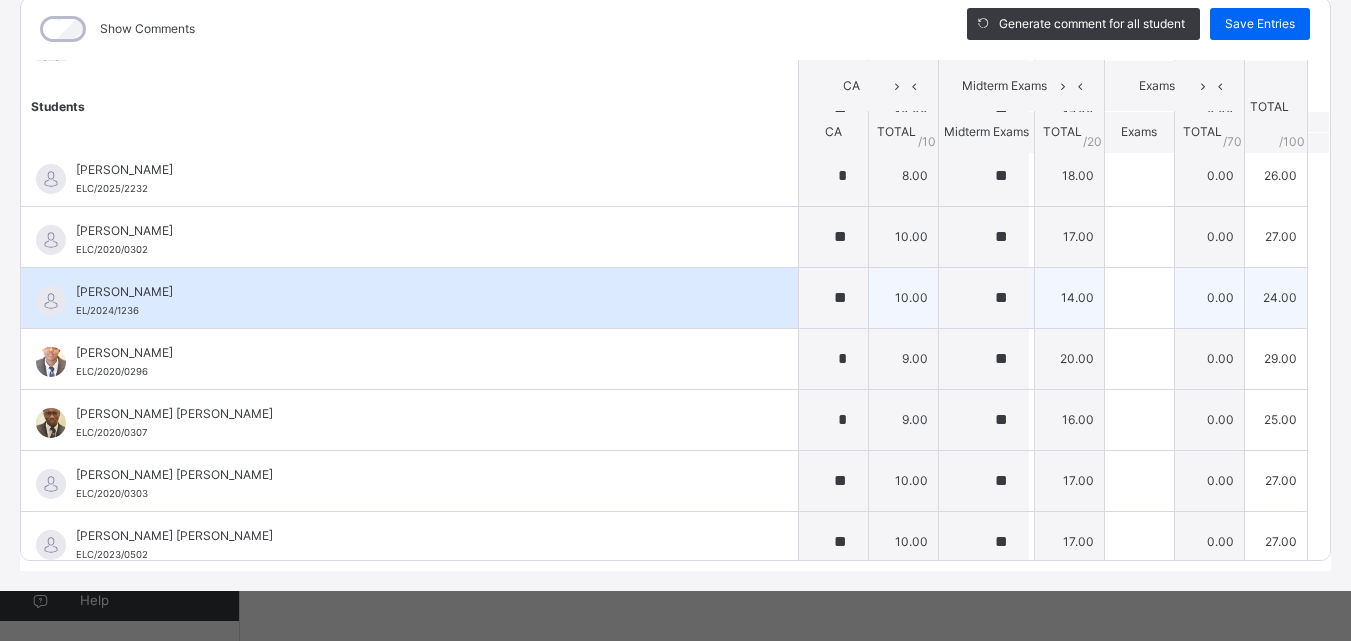 click on "[PERSON_NAME]/2024/1236" at bounding box center (414, 301) 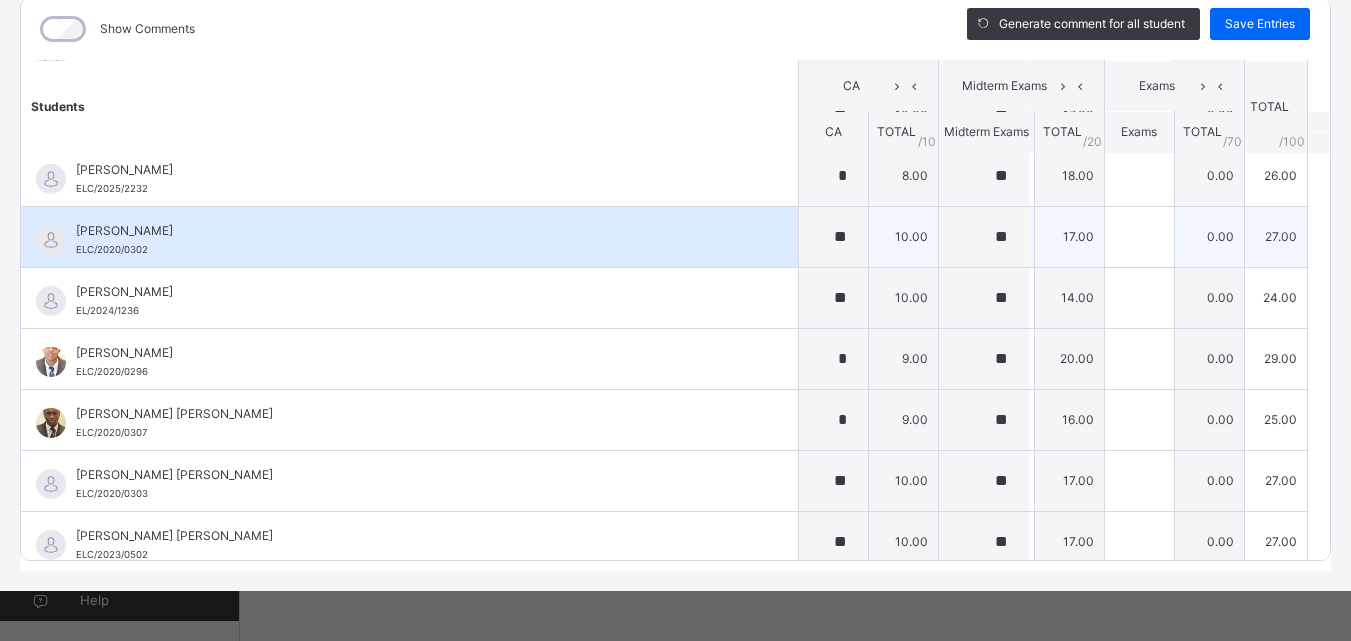 click on "[PERSON_NAME] ELC/2020/0302" at bounding box center [414, 240] 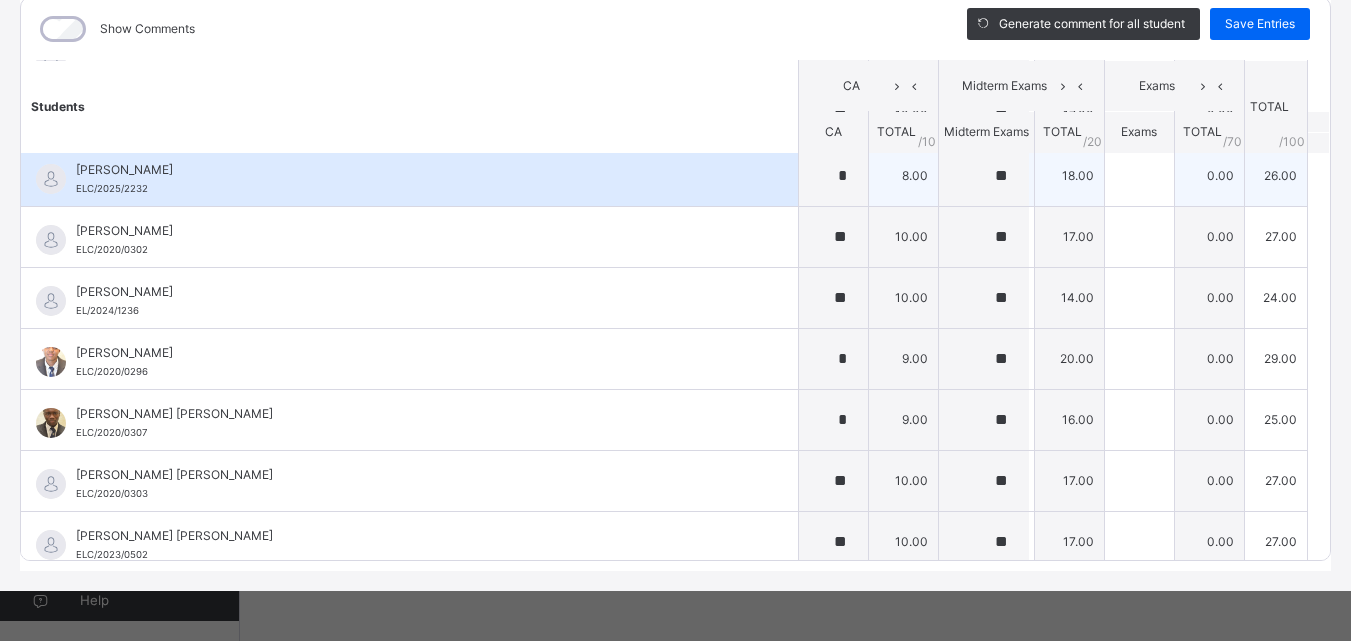 click on "[PERSON_NAME]  ELC/2025/2232" at bounding box center [409, 176] 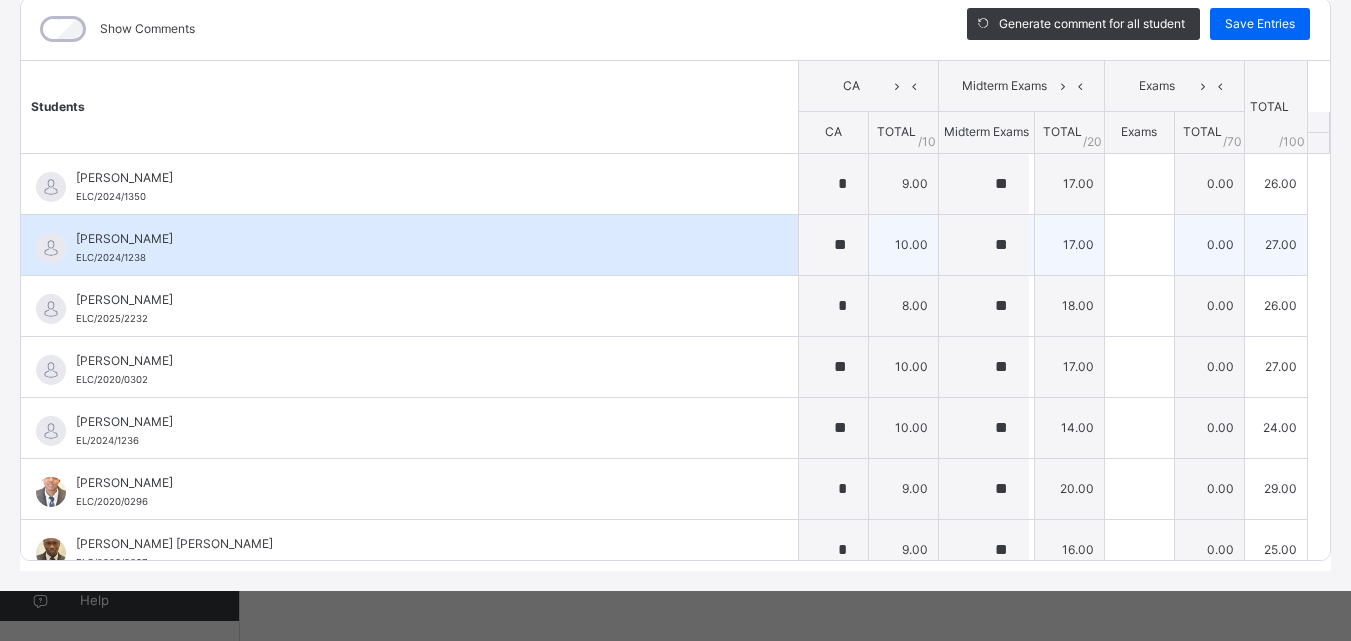 click on "[PERSON_NAME]/2024/1238" at bounding box center [414, 248] 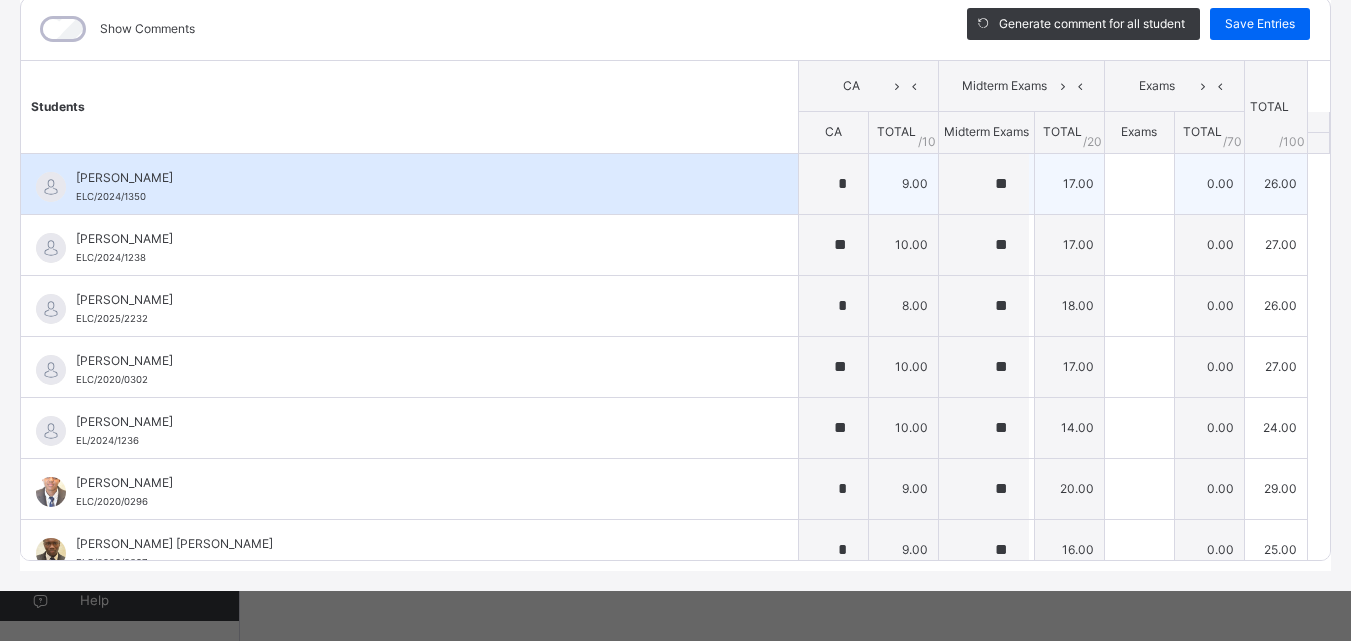 click on "[PERSON_NAME]" at bounding box center [414, 178] 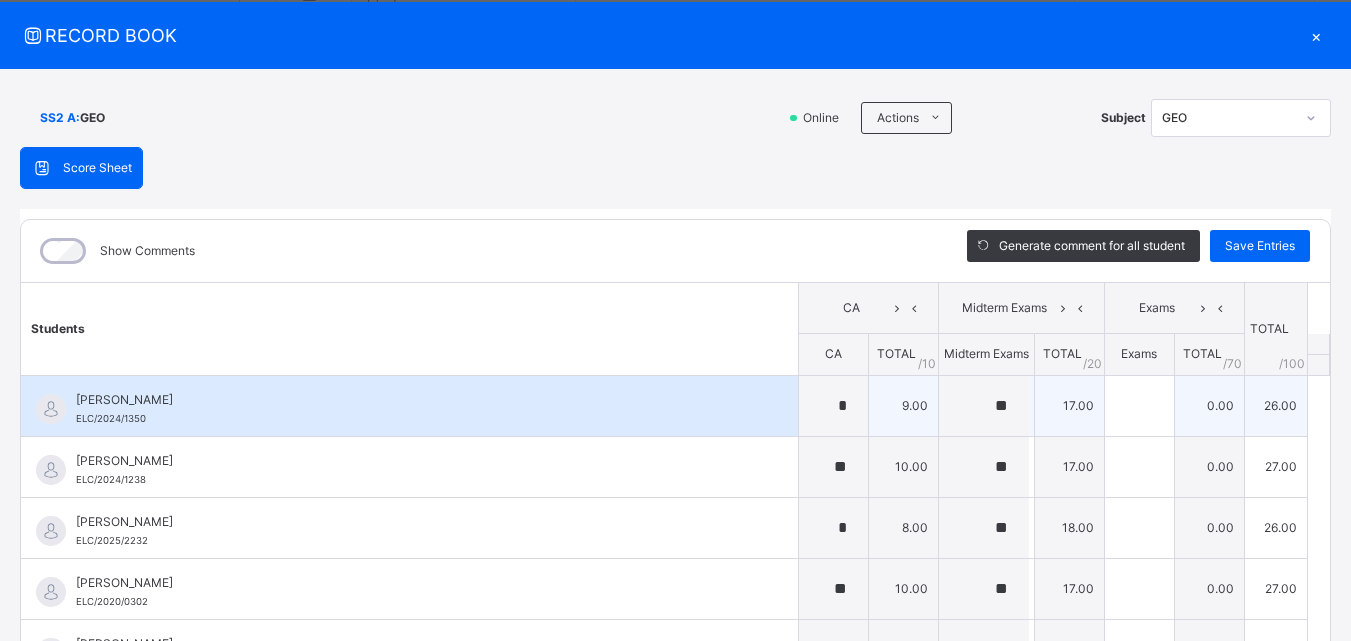 scroll, scrollTop: 36, scrollLeft: 0, axis: vertical 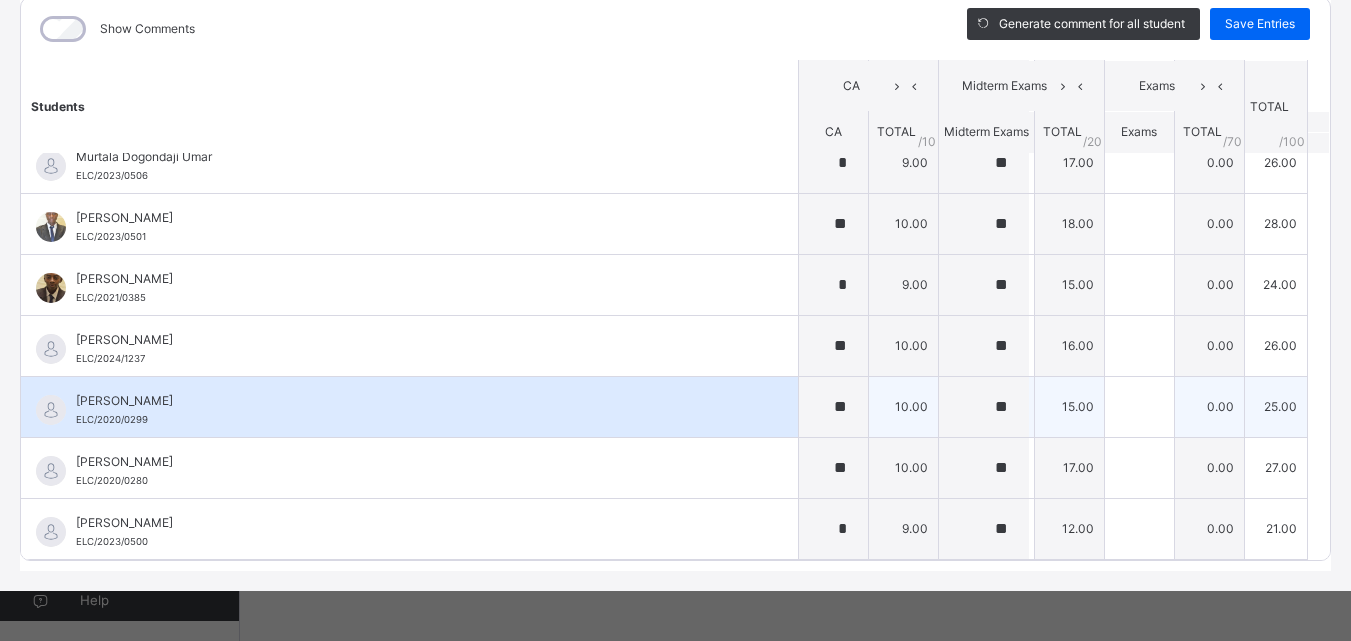 click on "ELC/2020/0299" at bounding box center (112, 419) 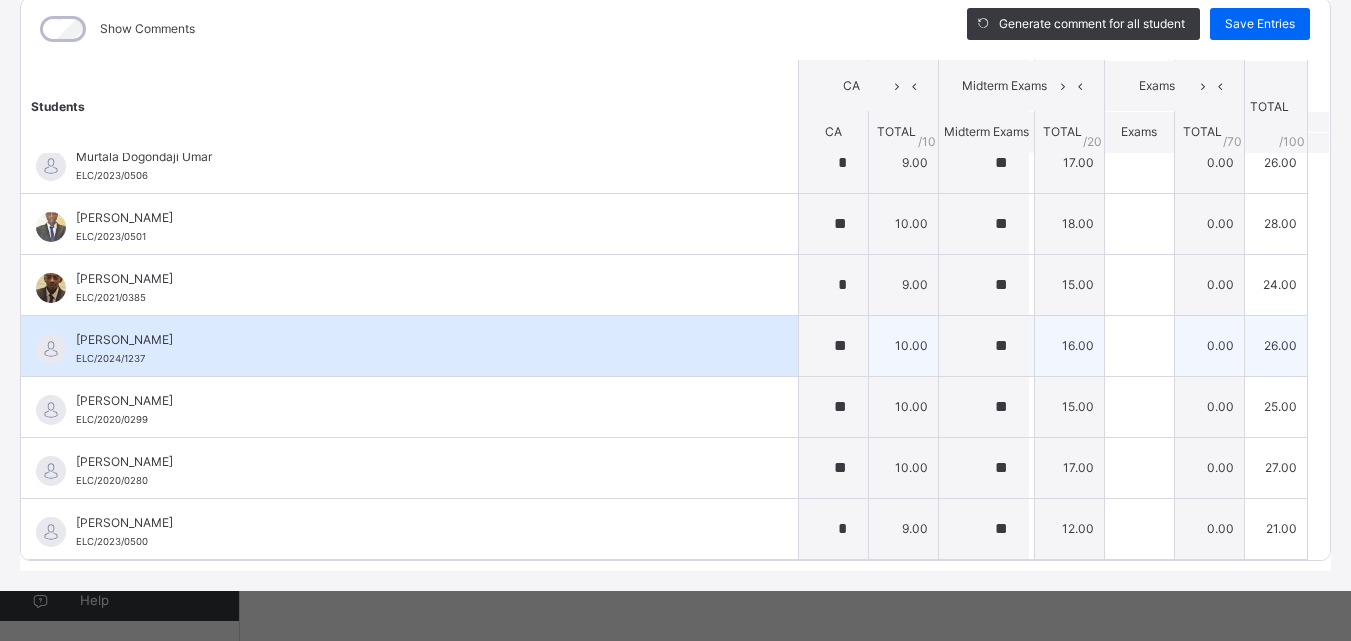 click on "[PERSON_NAME] ELC/2024/1237" at bounding box center (414, 349) 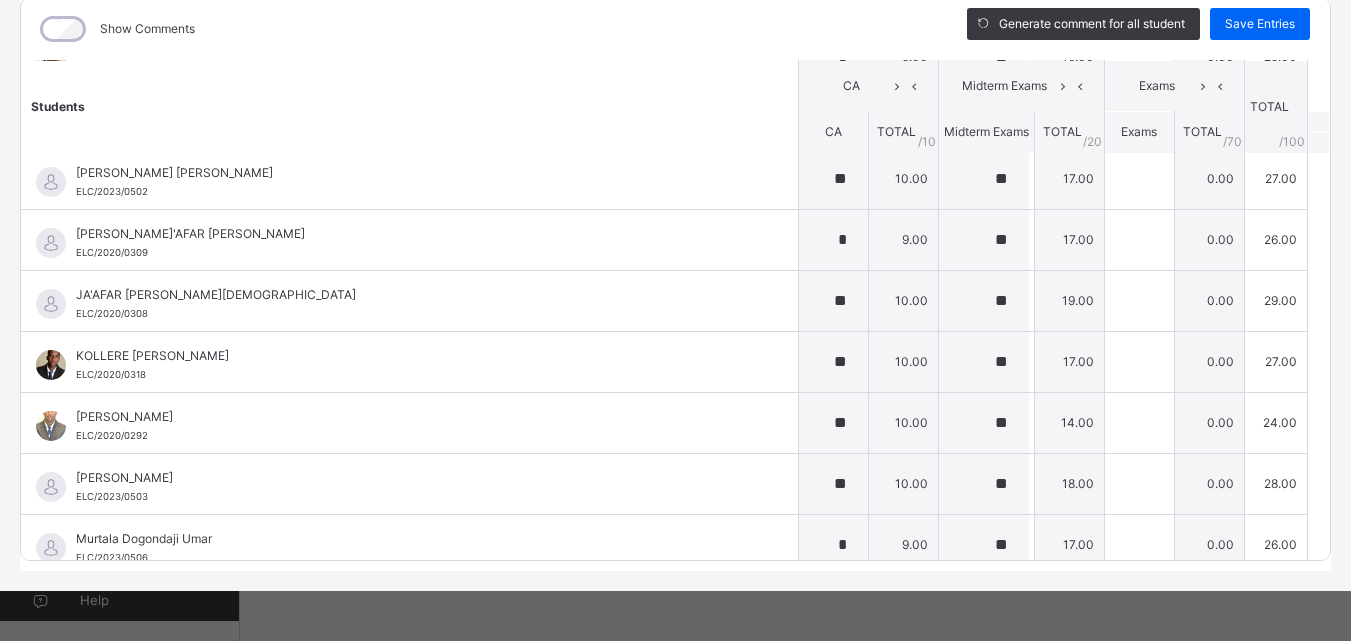 scroll, scrollTop: 0, scrollLeft: 0, axis: both 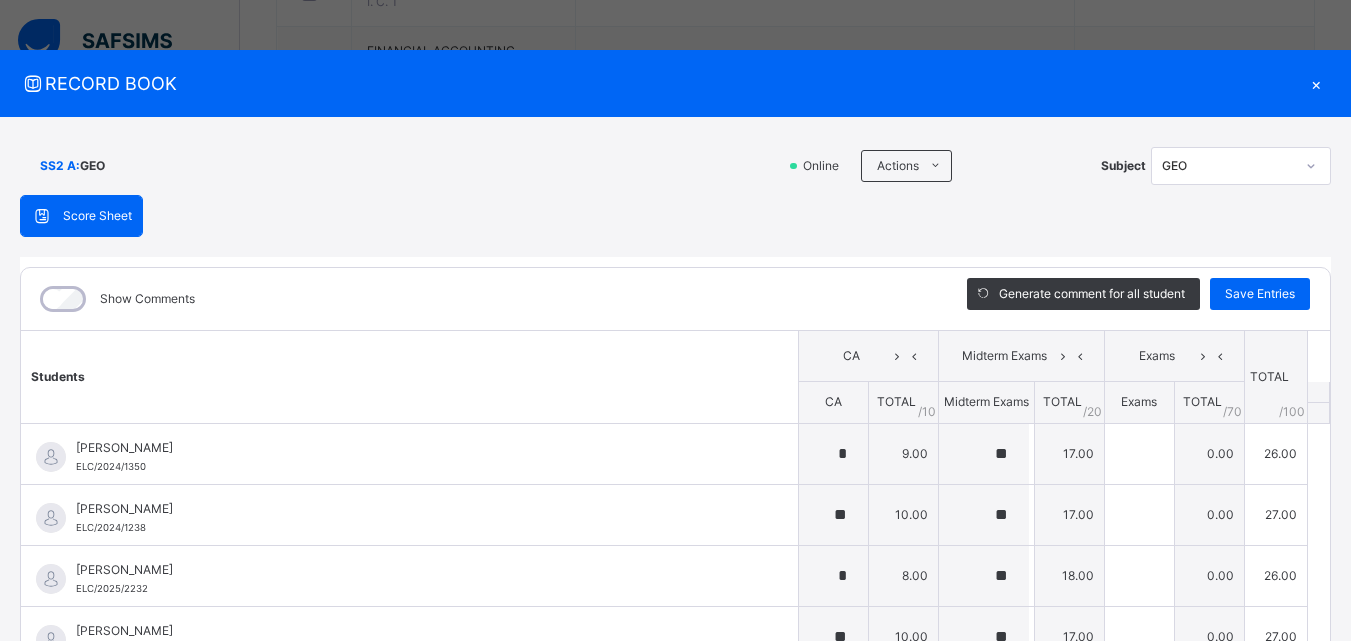 click on "×" at bounding box center [1316, 83] 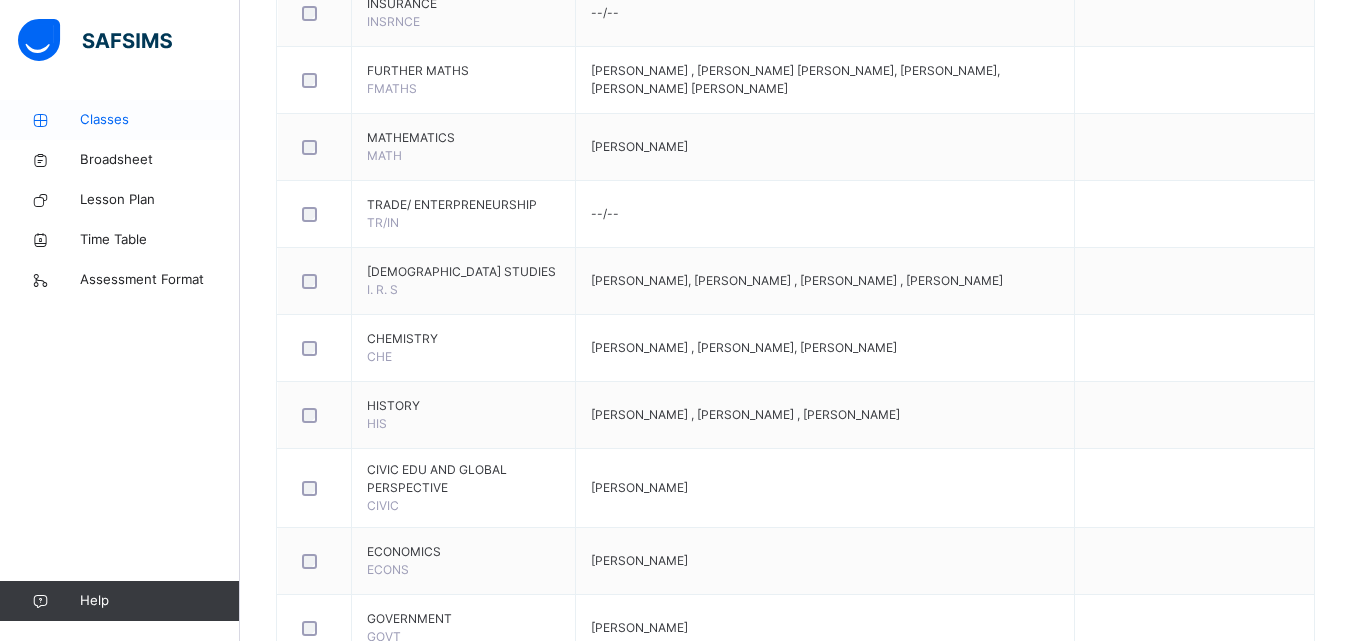scroll, scrollTop: 769, scrollLeft: 0, axis: vertical 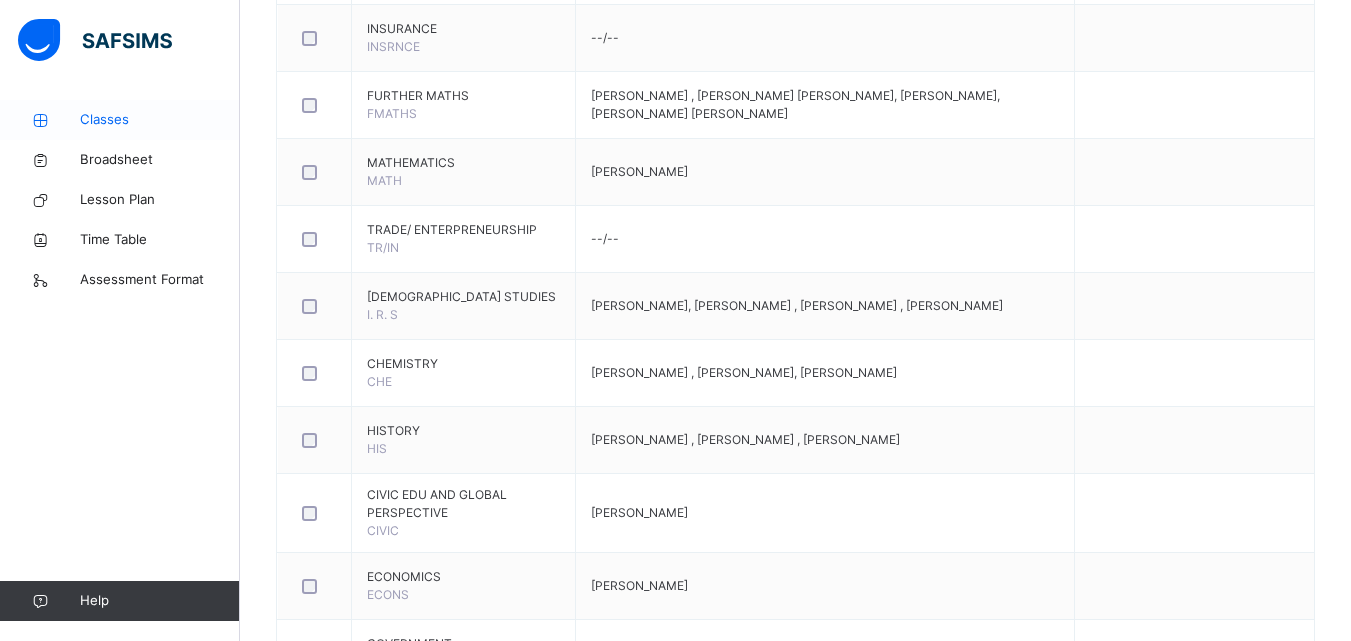 click on "Classes" at bounding box center (160, 120) 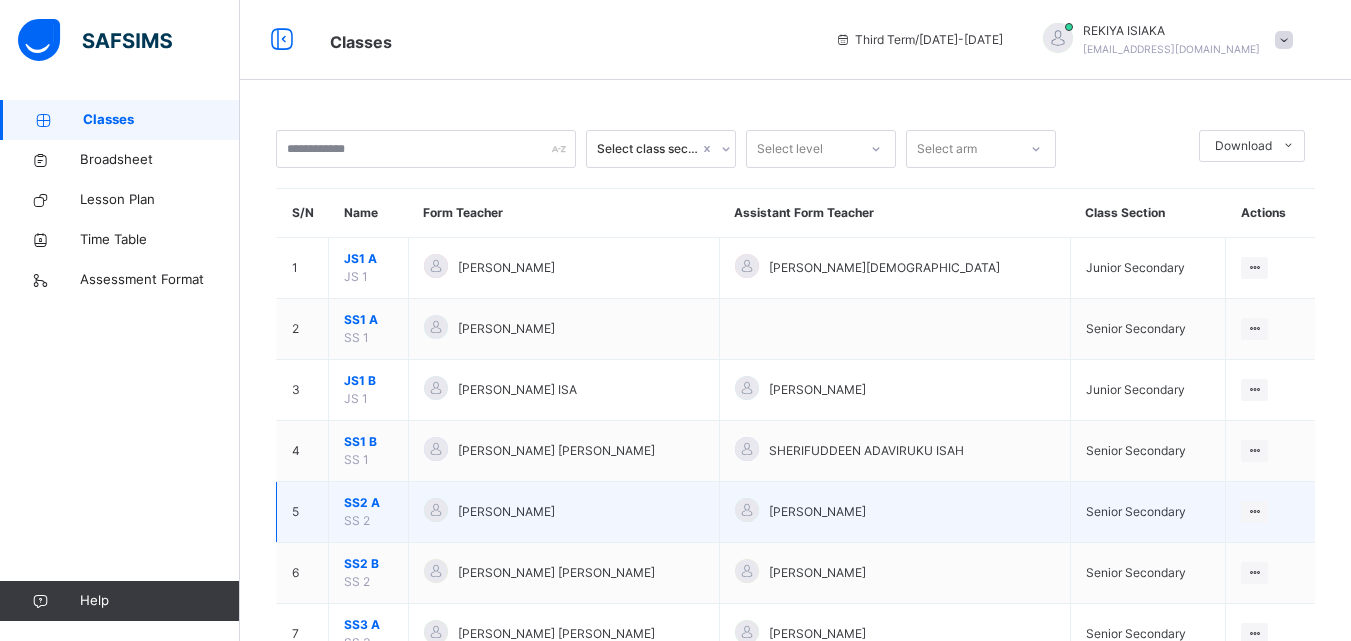scroll, scrollTop: 135, scrollLeft: 0, axis: vertical 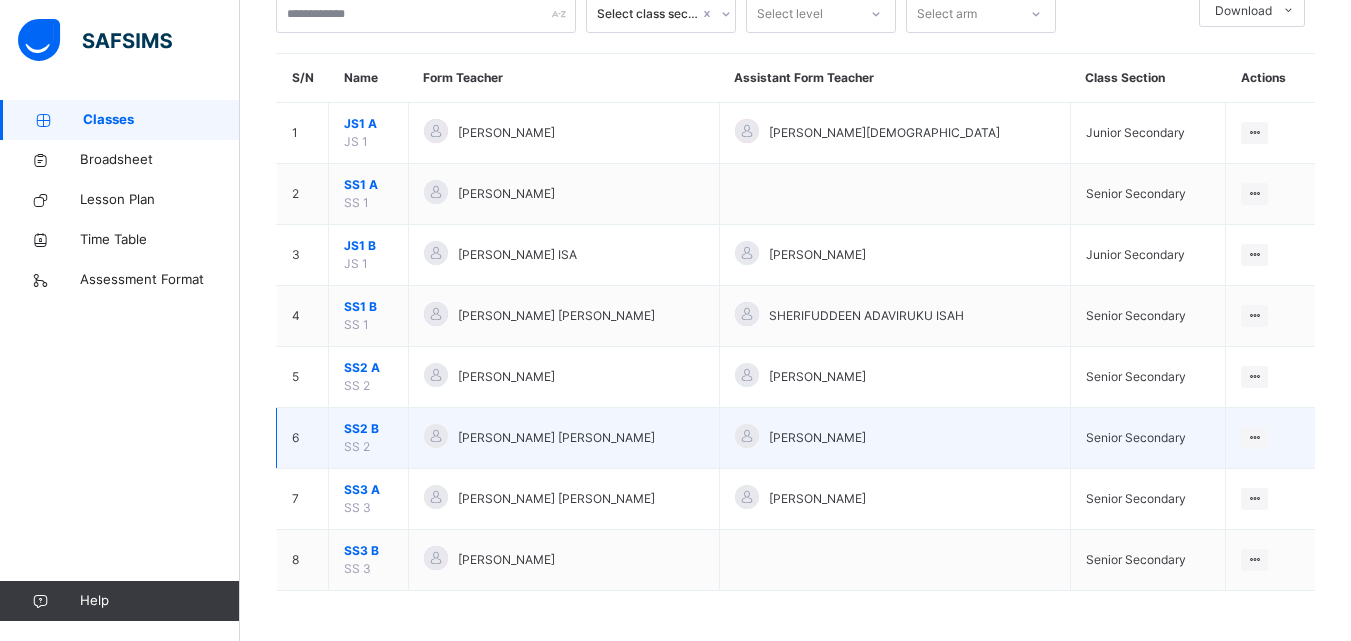 click on "SS2   B" at bounding box center [368, 429] 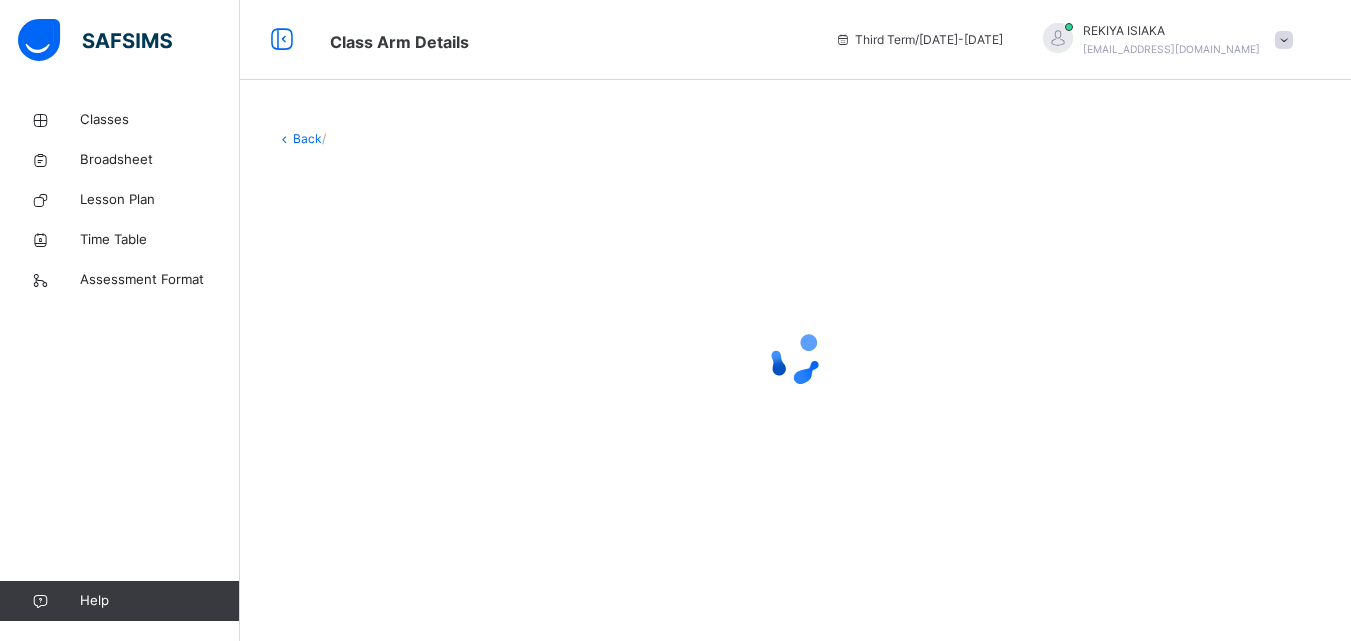 scroll, scrollTop: 0, scrollLeft: 0, axis: both 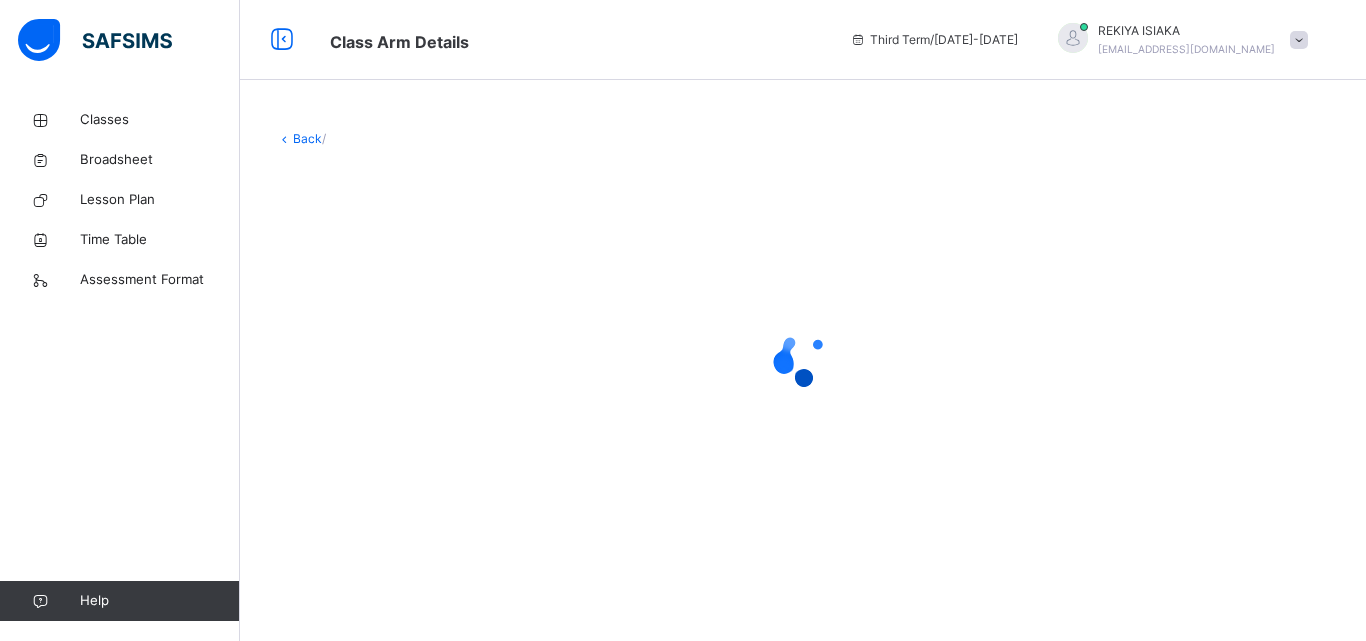 click at bounding box center (803, 358) 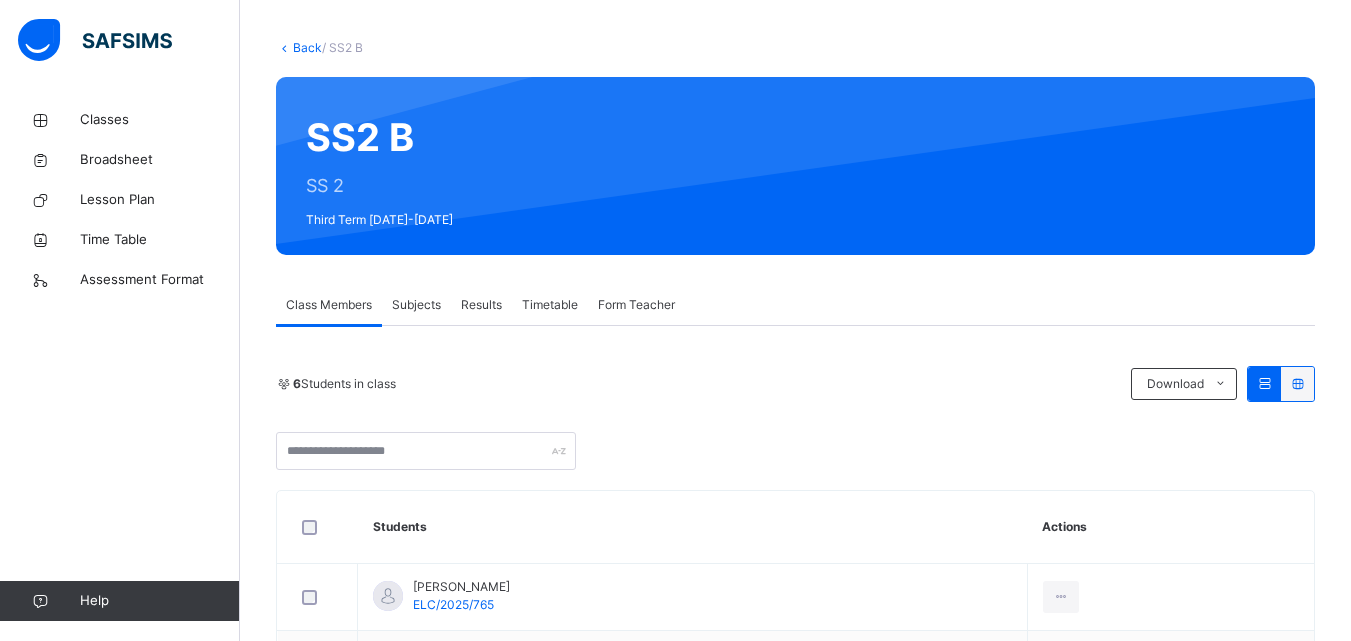 scroll, scrollTop: 3, scrollLeft: 0, axis: vertical 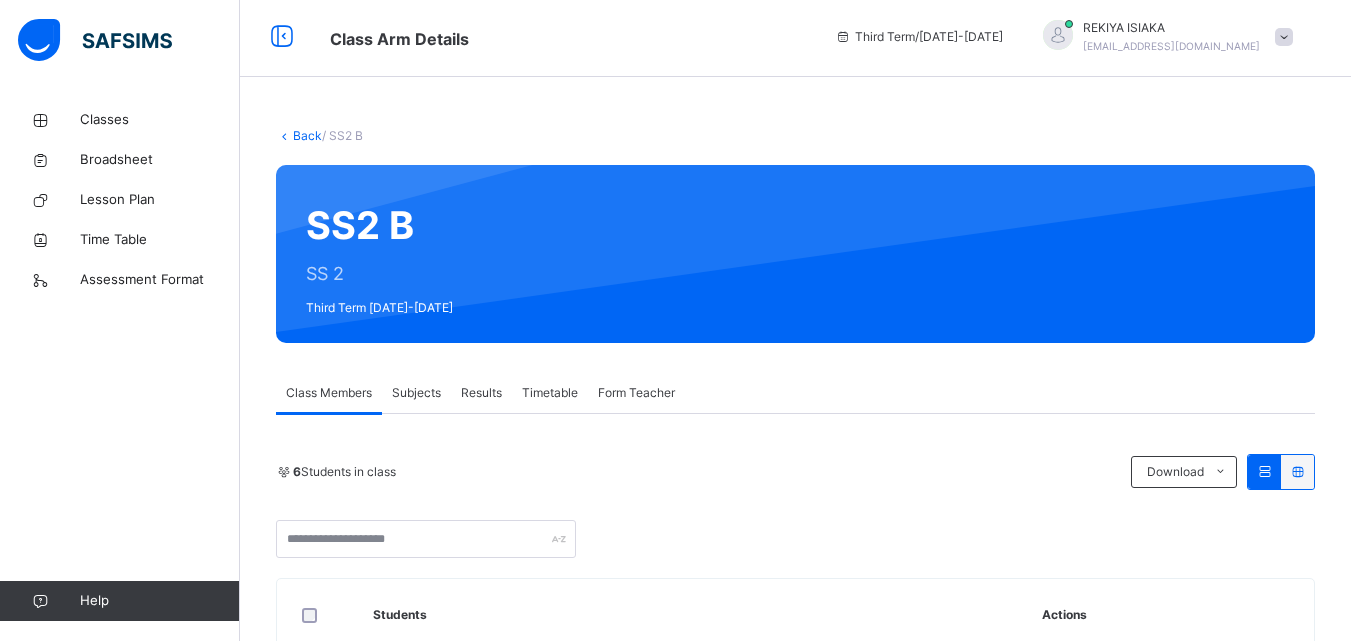 click on "Subjects" at bounding box center (416, 393) 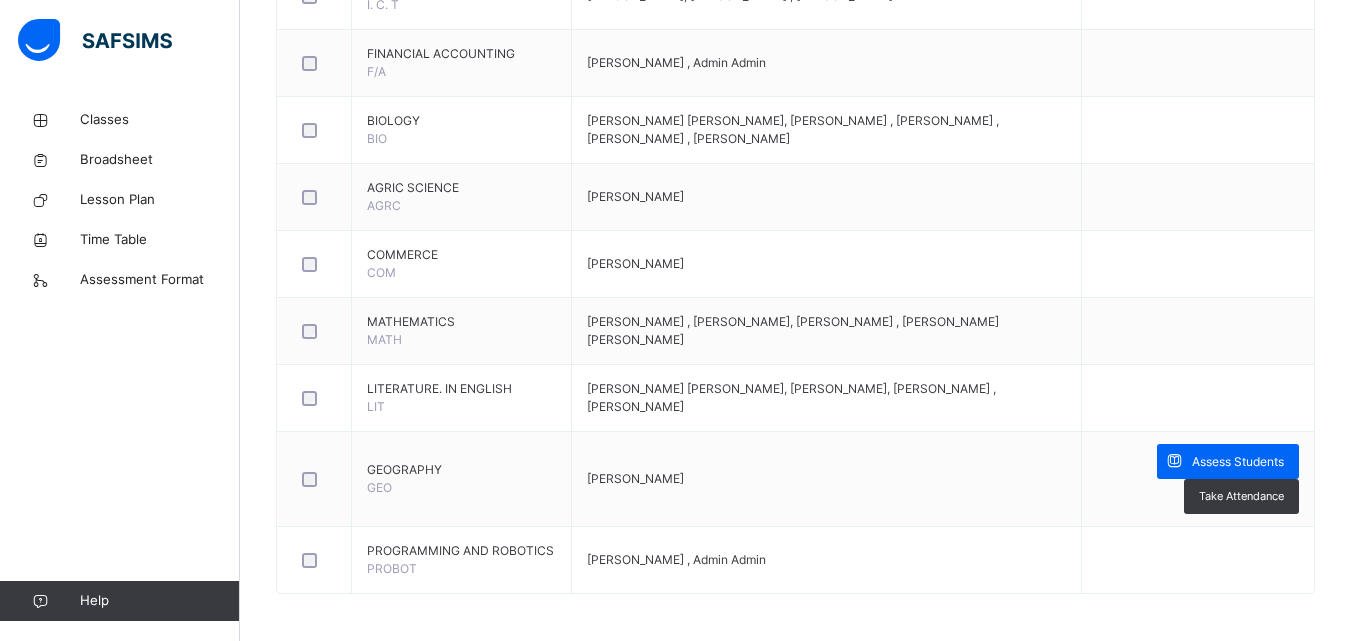 scroll, scrollTop: 1733, scrollLeft: 0, axis: vertical 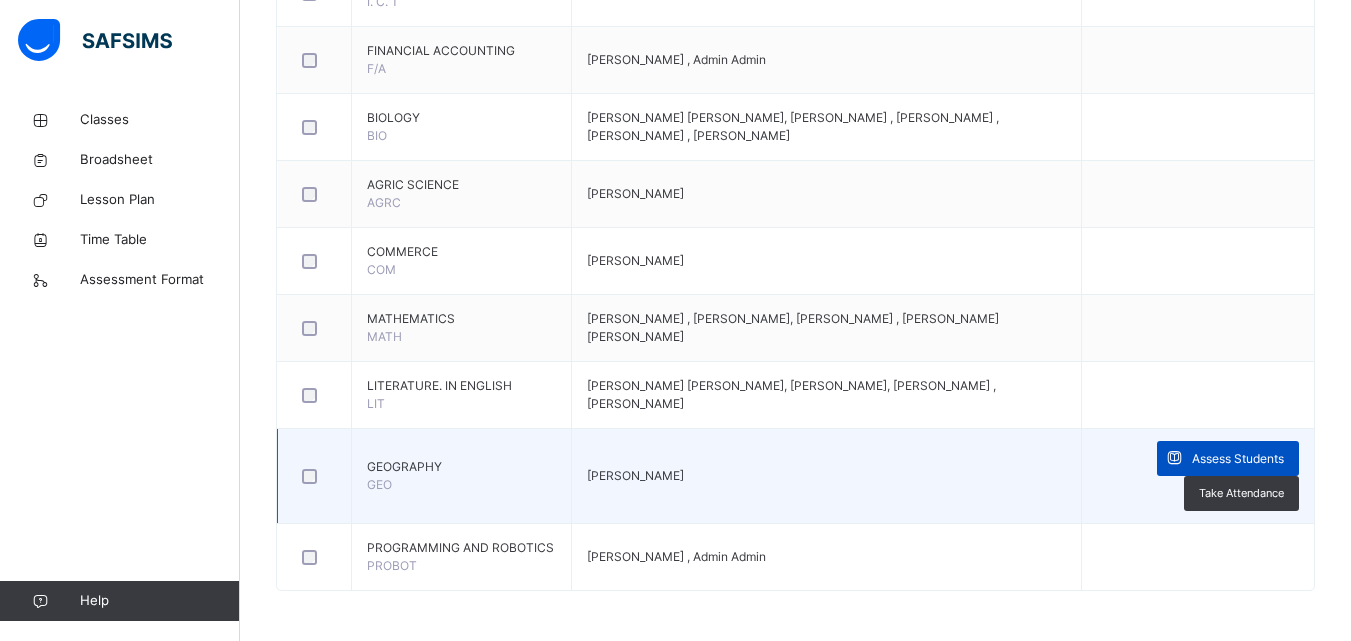 click on "Assess Students" at bounding box center (1238, 459) 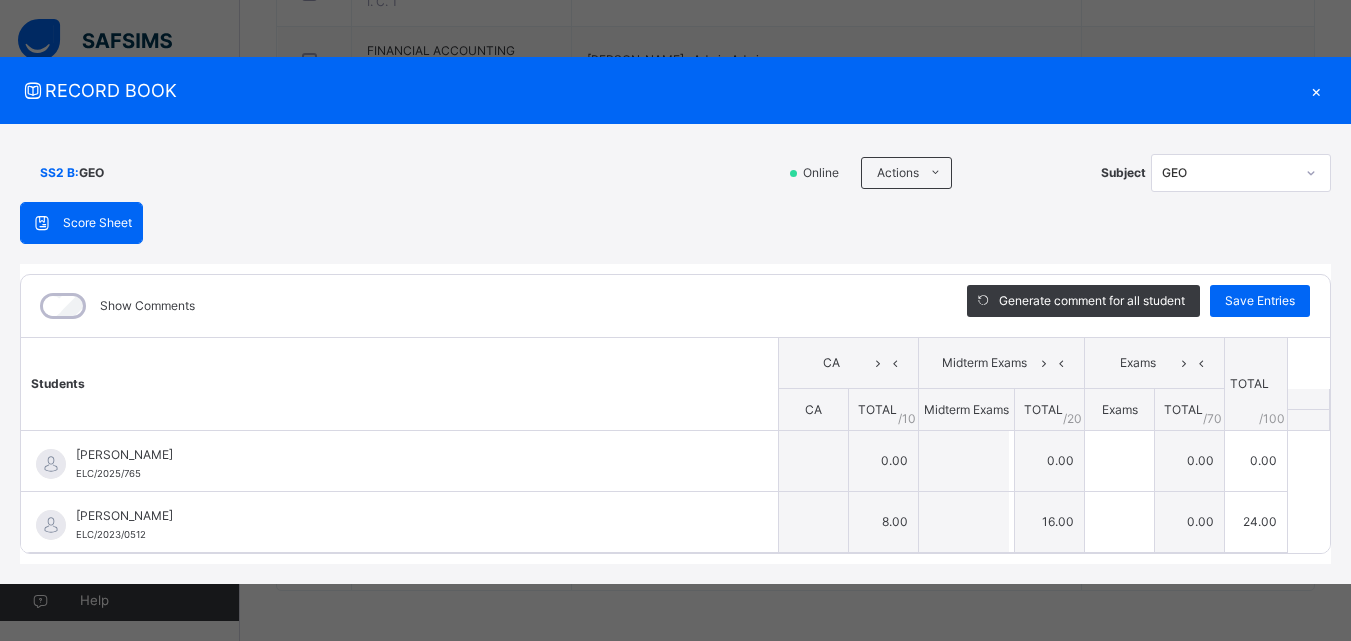 type on "*" 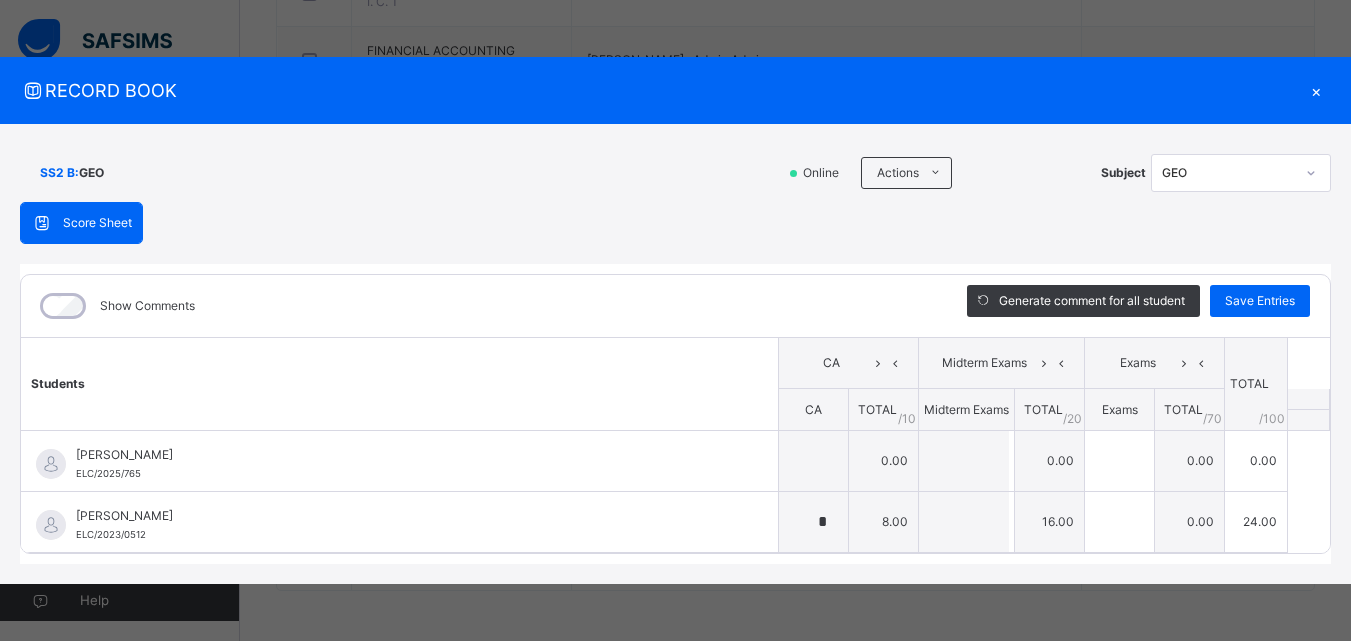 type on "**" 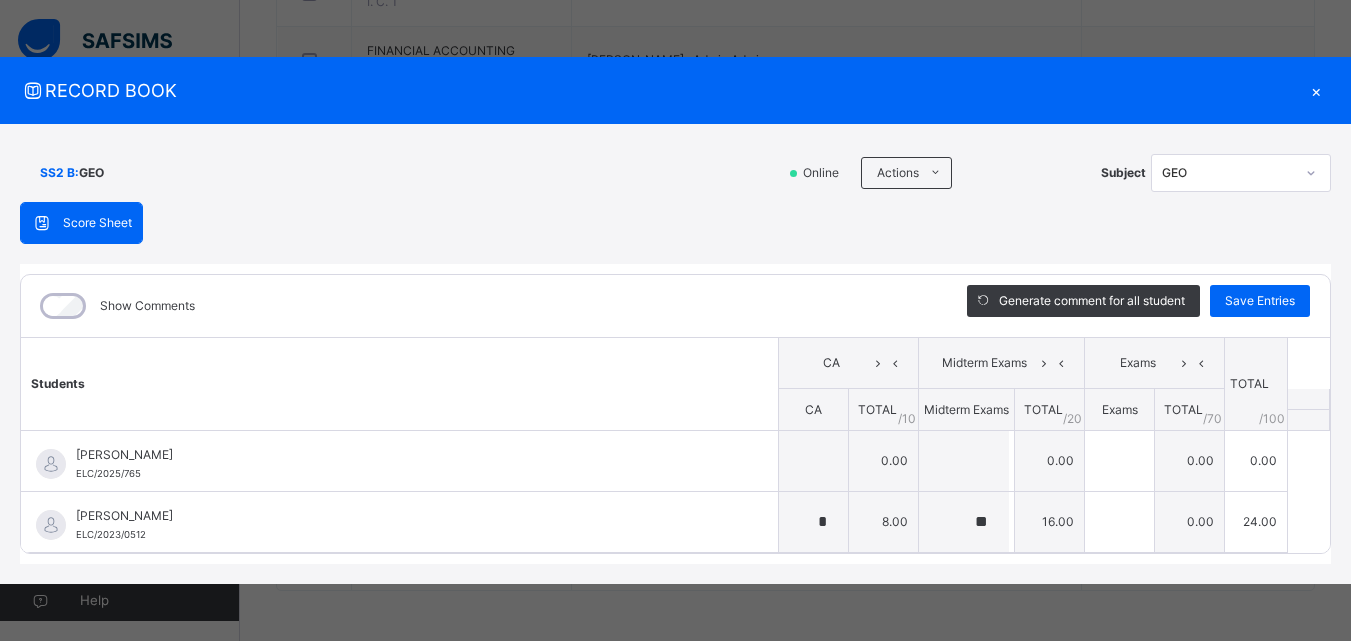 click on "×" at bounding box center (1316, 90) 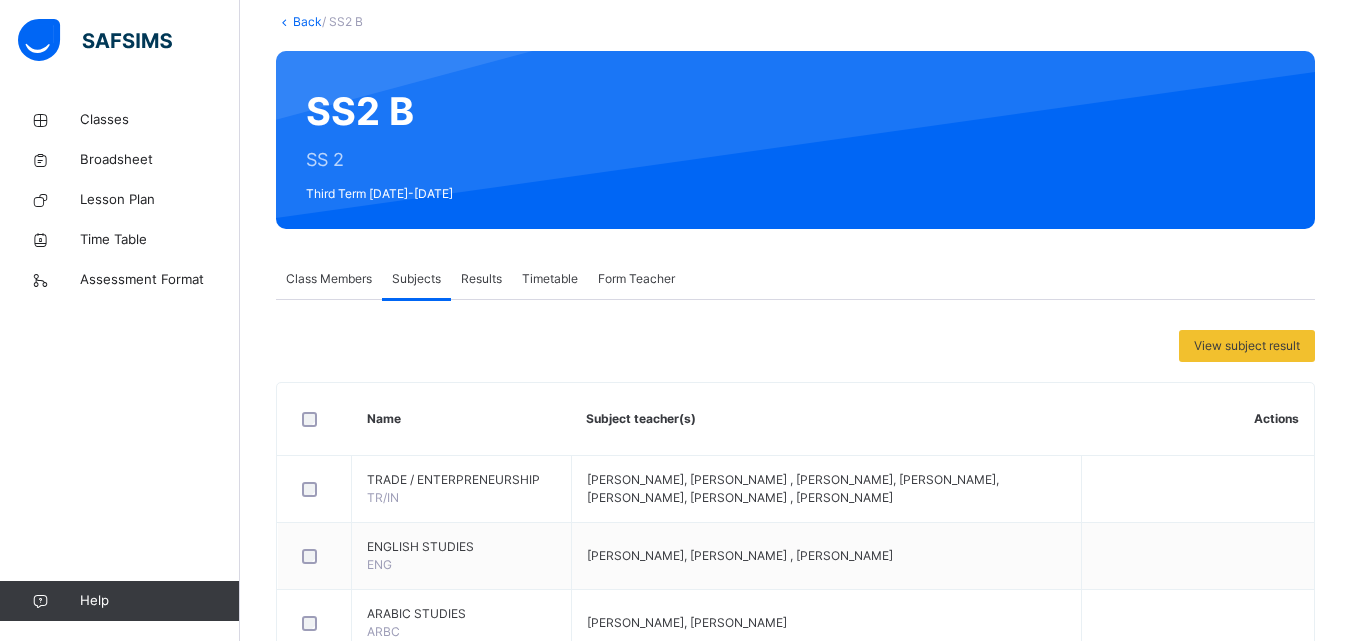 scroll, scrollTop: 0, scrollLeft: 0, axis: both 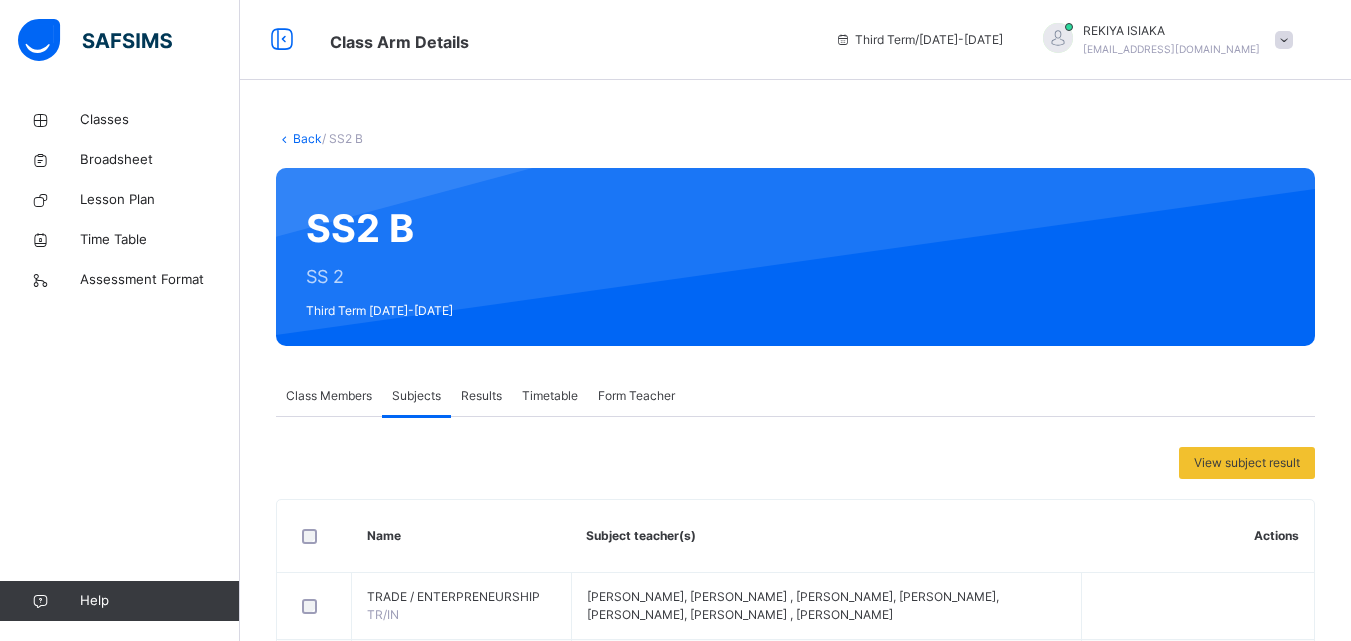 click on "Back" at bounding box center (307, 138) 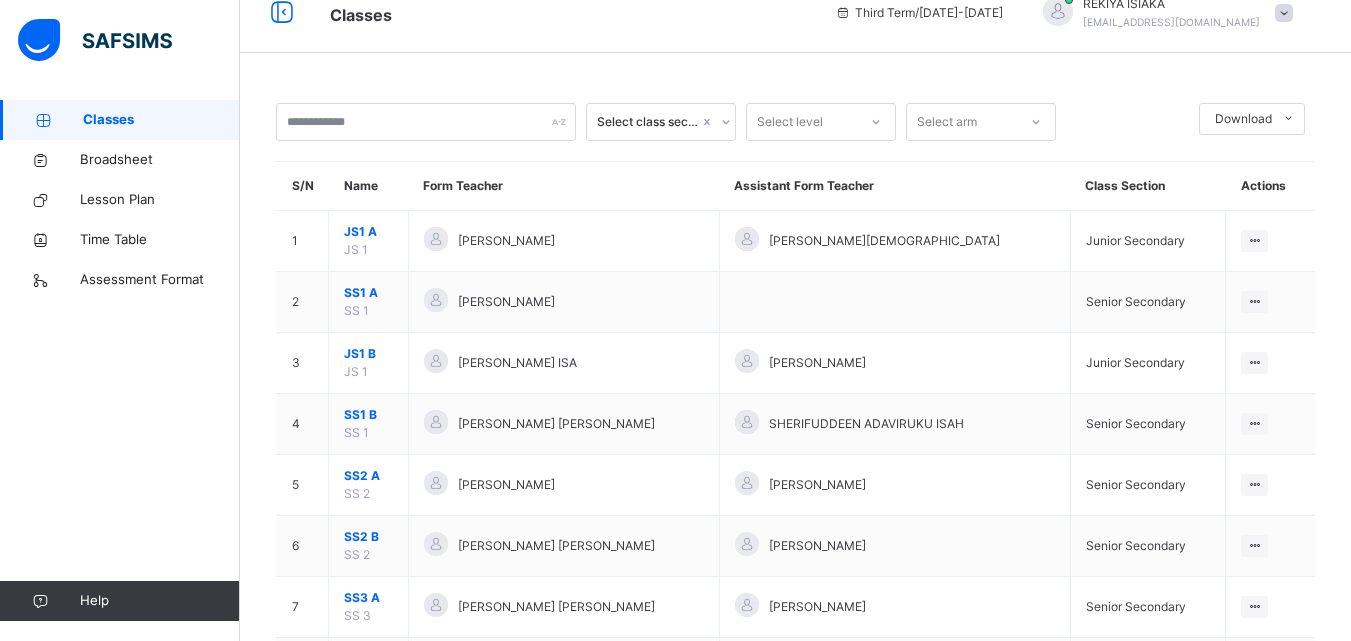 scroll, scrollTop: 135, scrollLeft: 0, axis: vertical 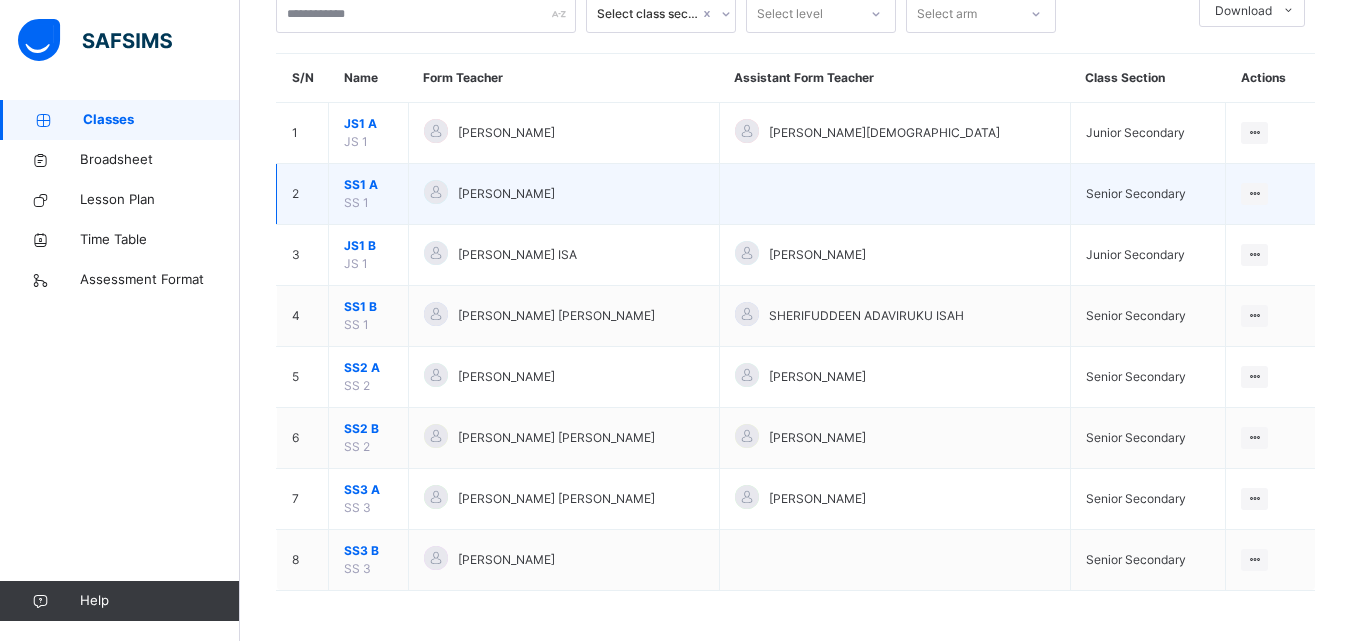 click on "SS1   A" at bounding box center (368, 185) 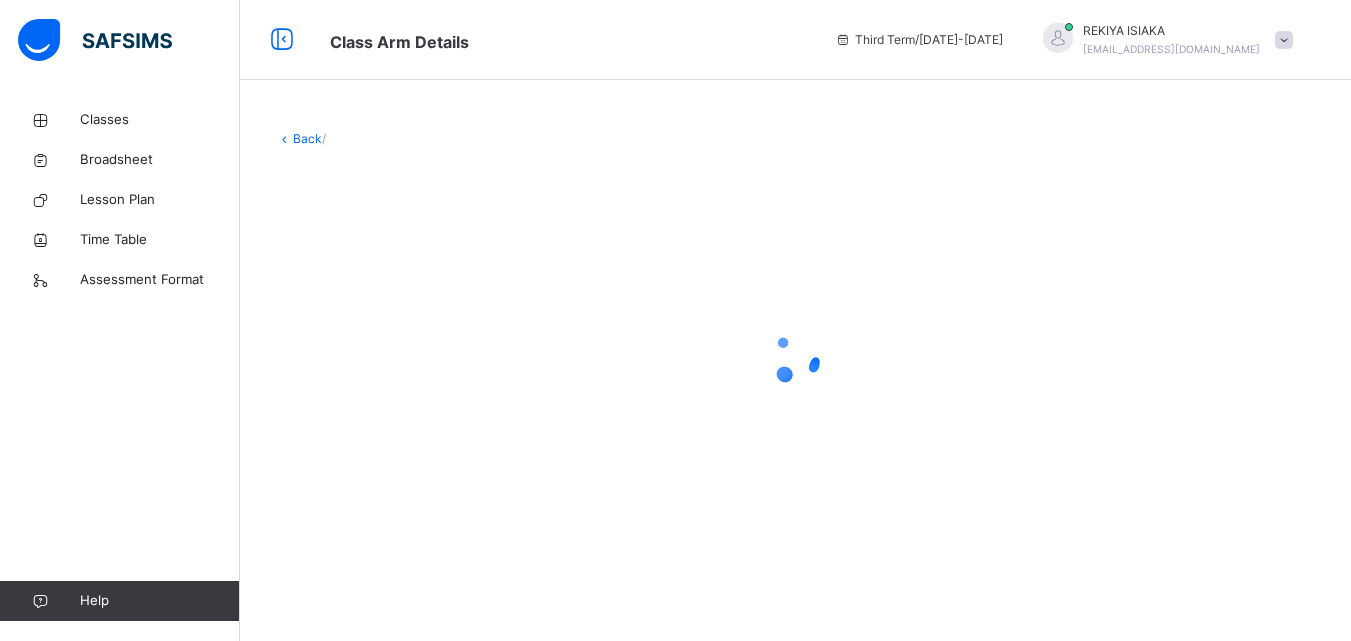 scroll, scrollTop: 0, scrollLeft: 0, axis: both 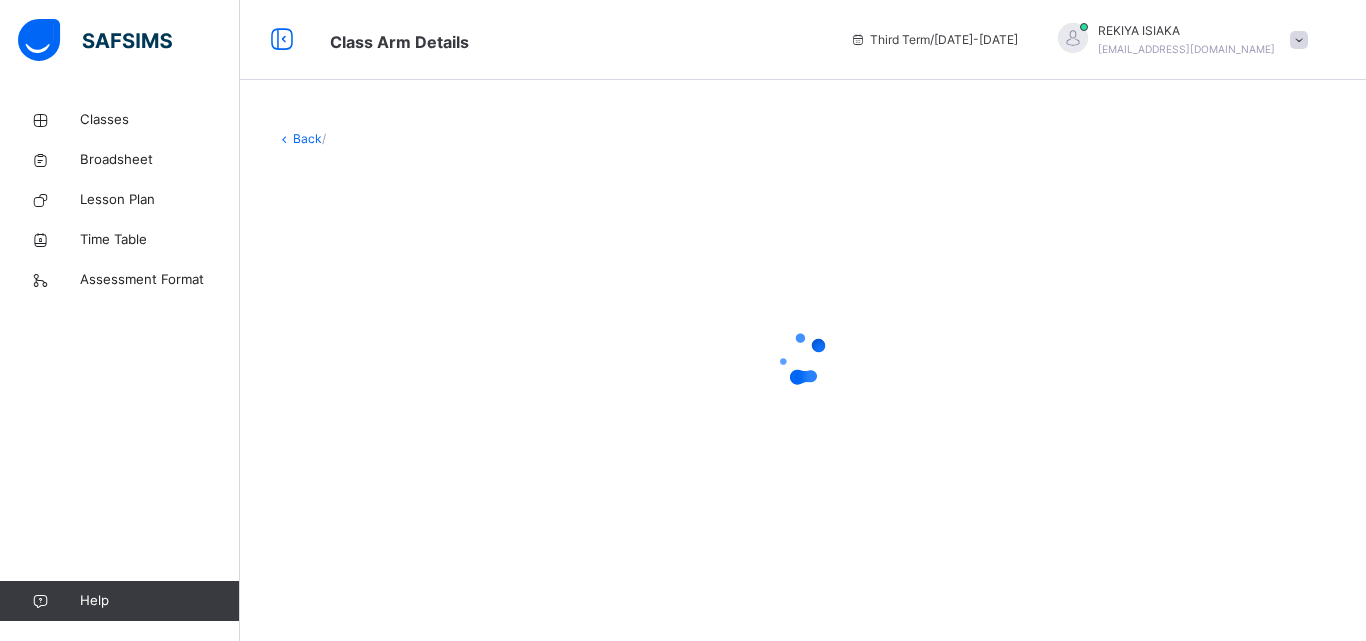 click at bounding box center (803, 358) 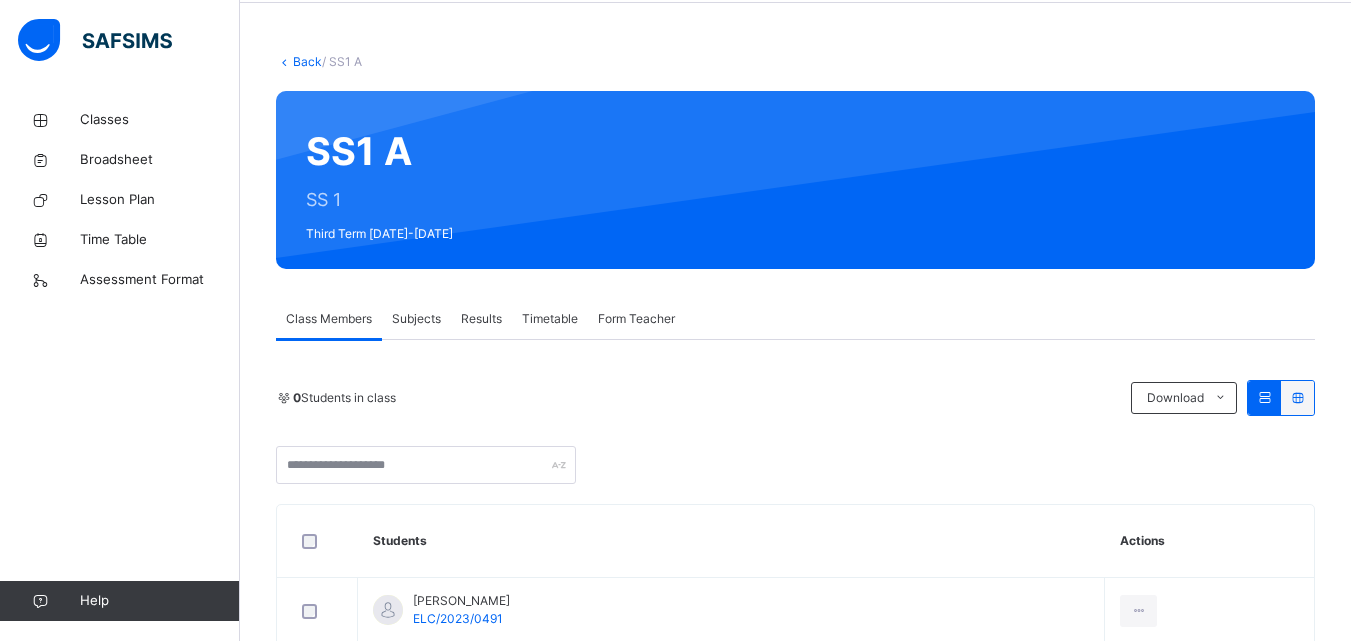 scroll, scrollTop: 0, scrollLeft: 0, axis: both 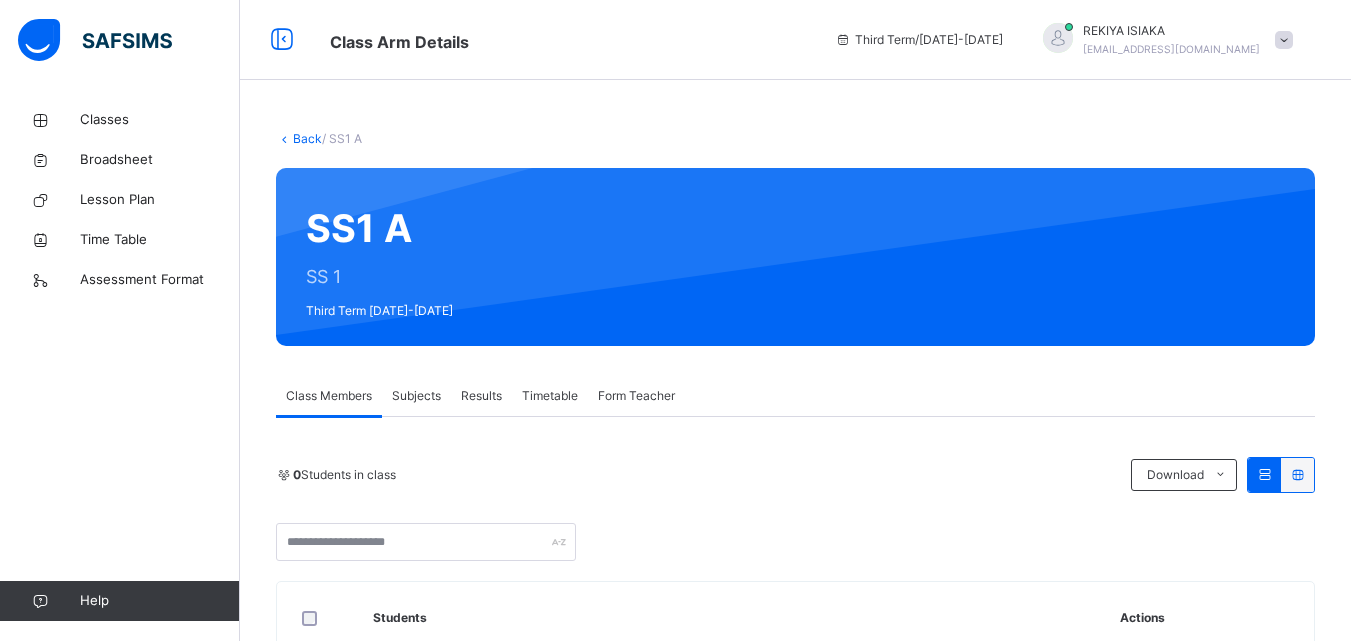 click on "Subjects" at bounding box center (416, 396) 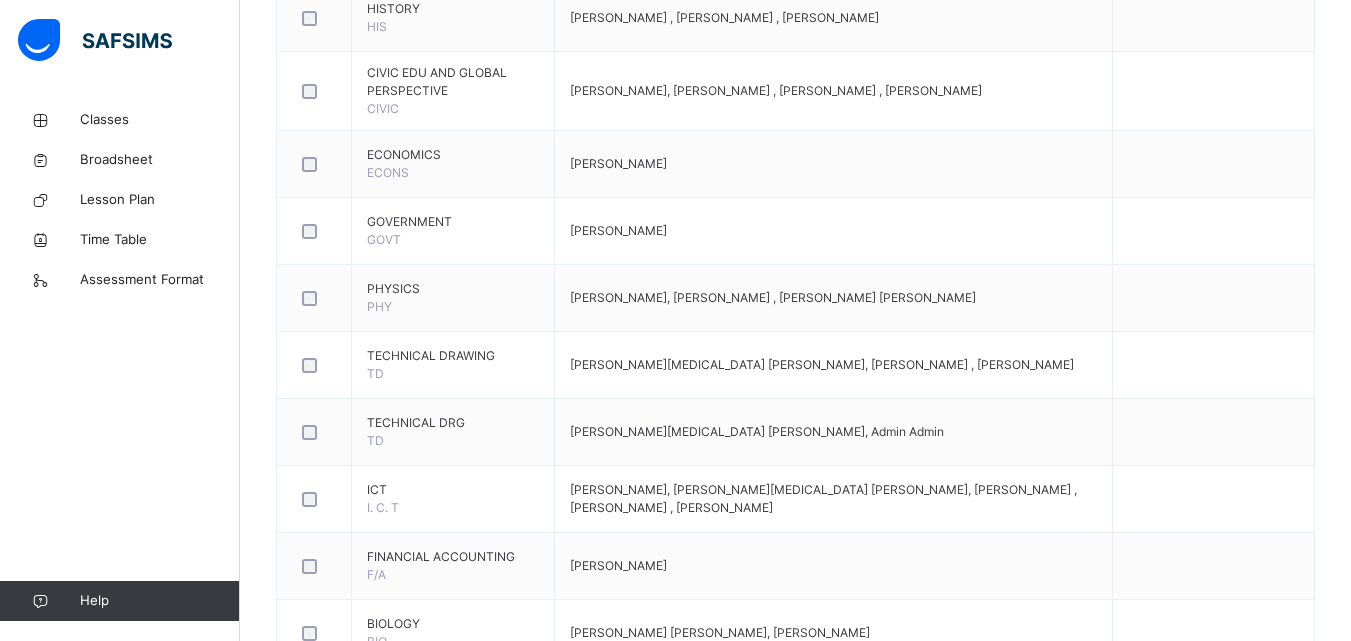 scroll, scrollTop: 1761, scrollLeft: 0, axis: vertical 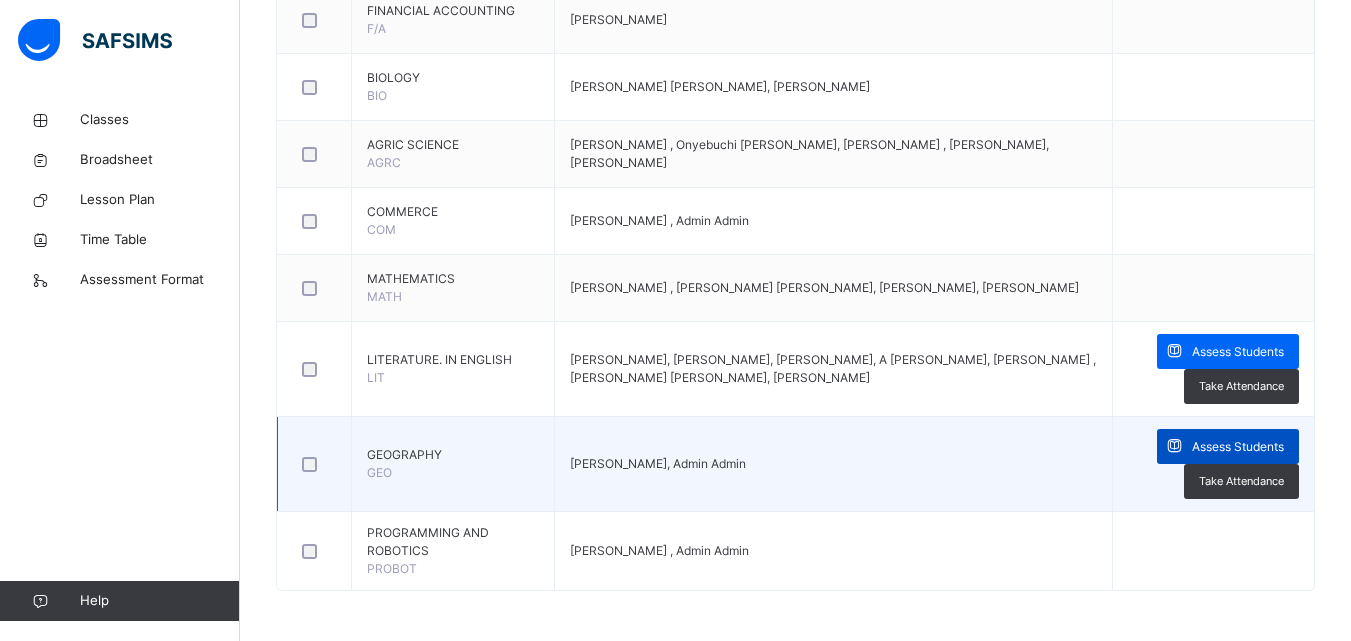 click on "Assess Students" at bounding box center [1238, 447] 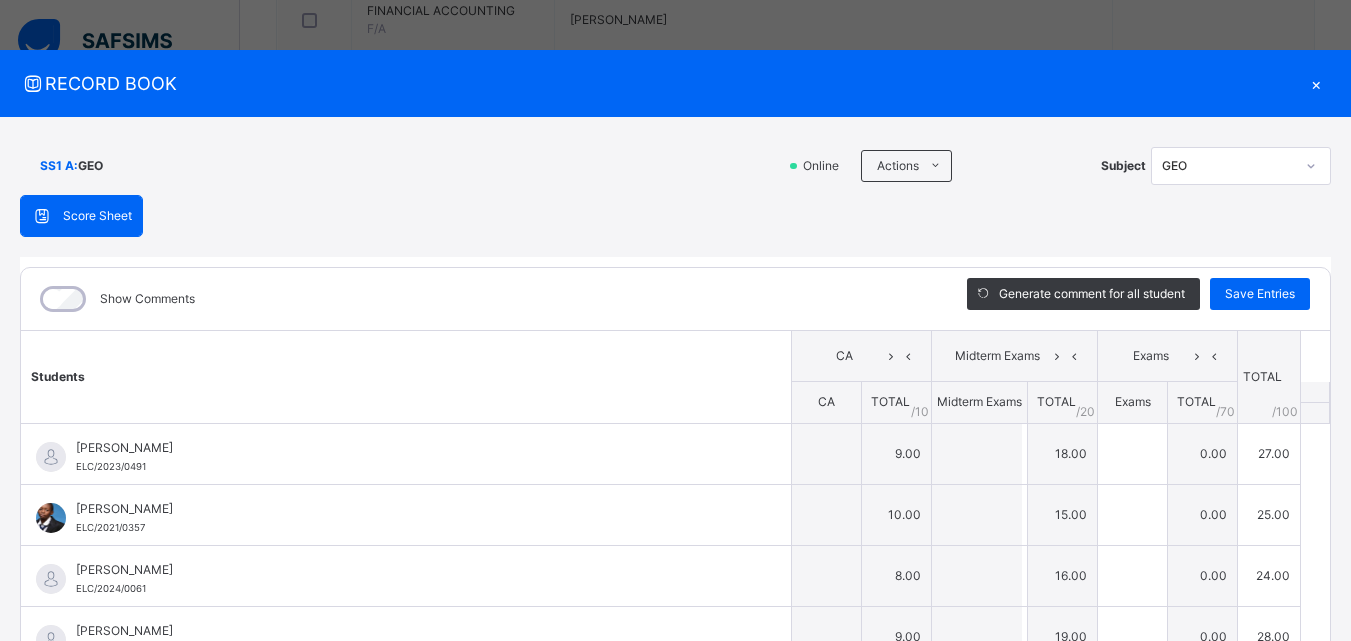 type on "*" 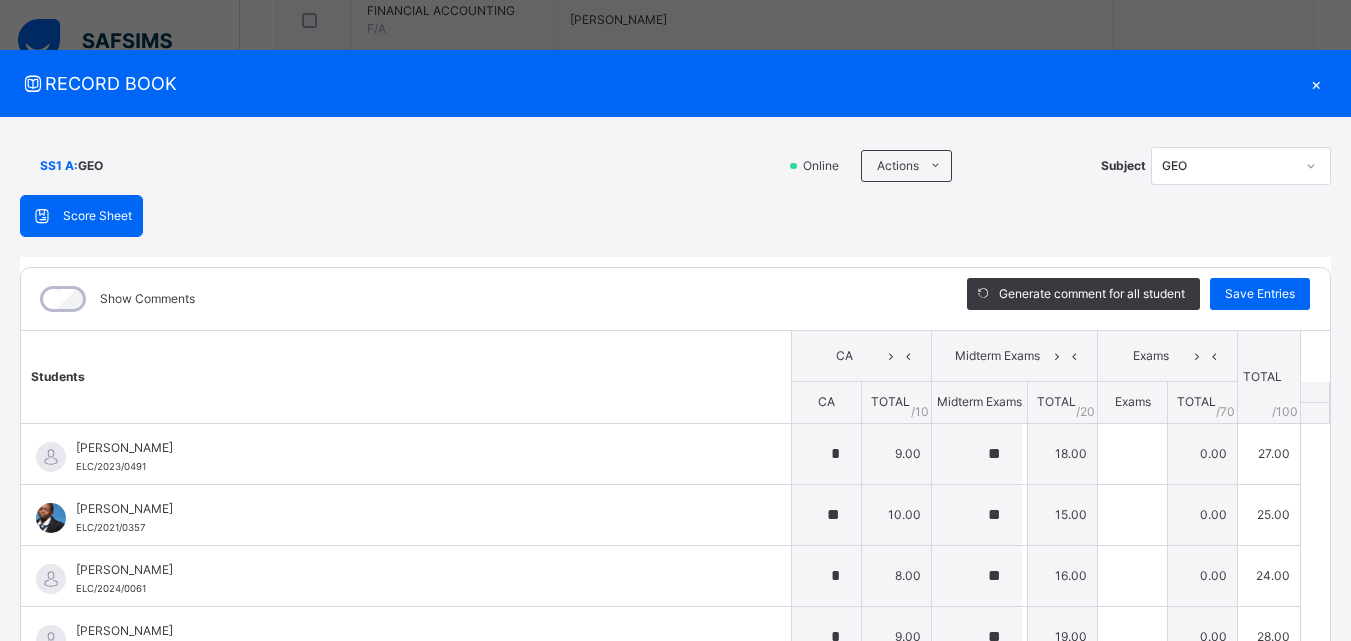 type on "**" 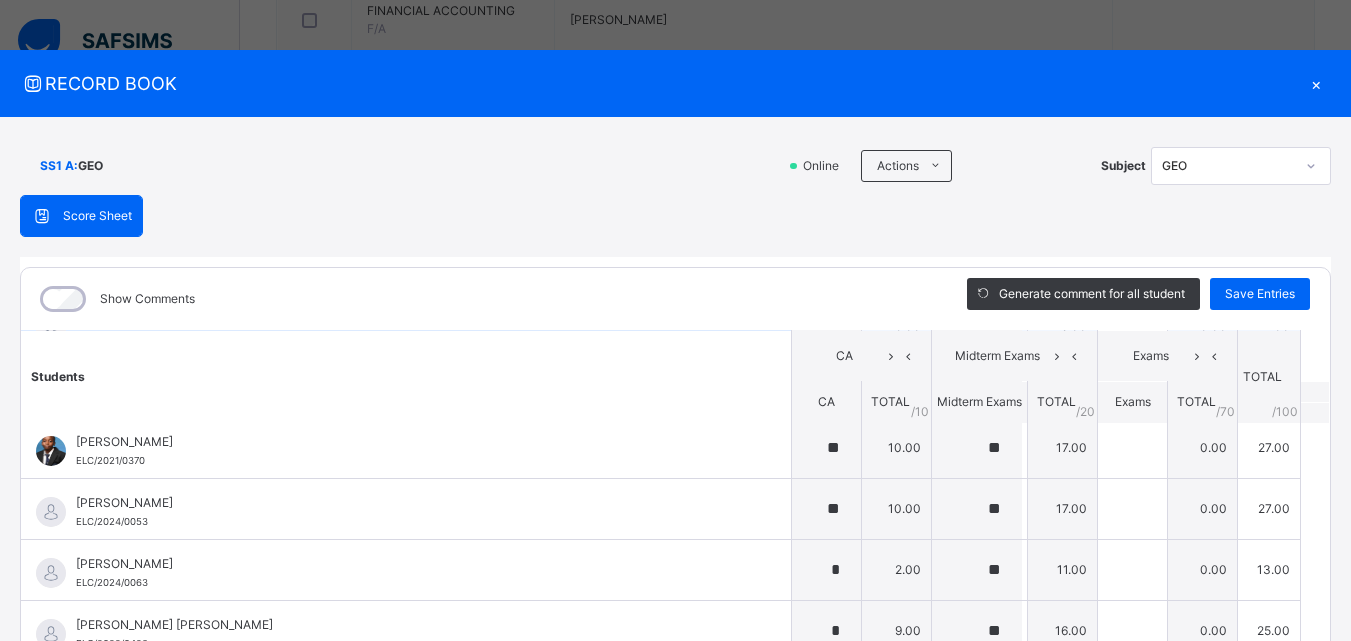 scroll, scrollTop: 265, scrollLeft: 0, axis: vertical 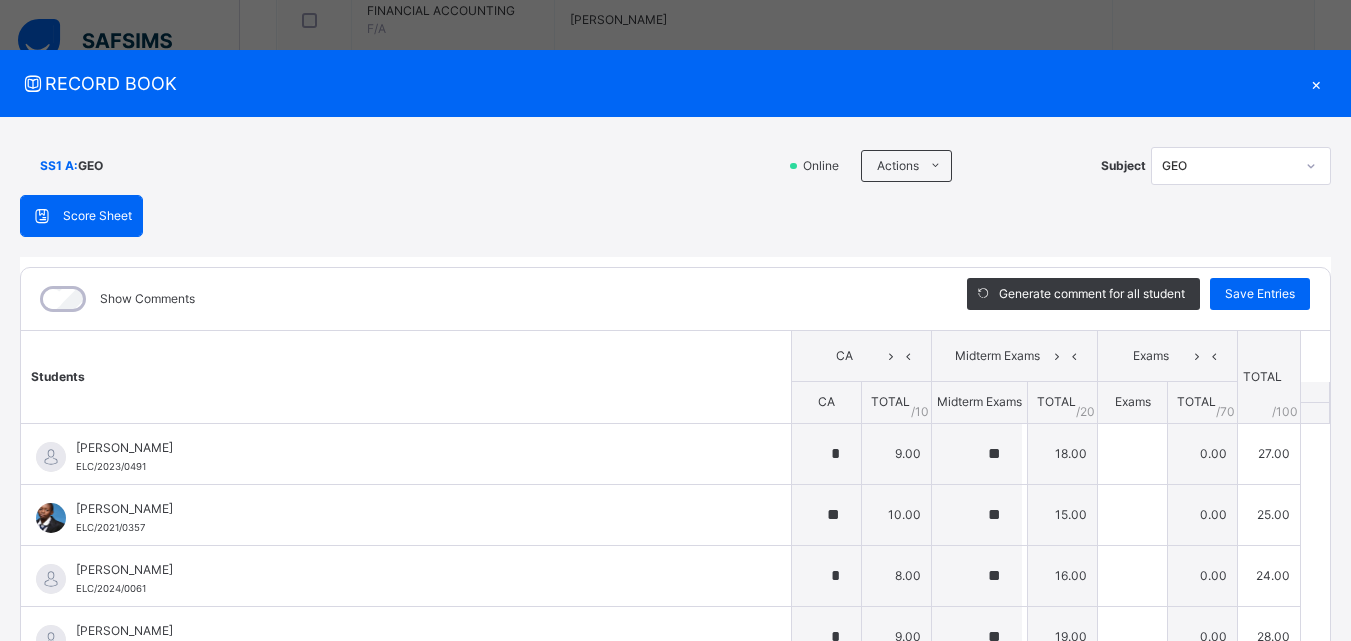 click on "×" at bounding box center [1316, 83] 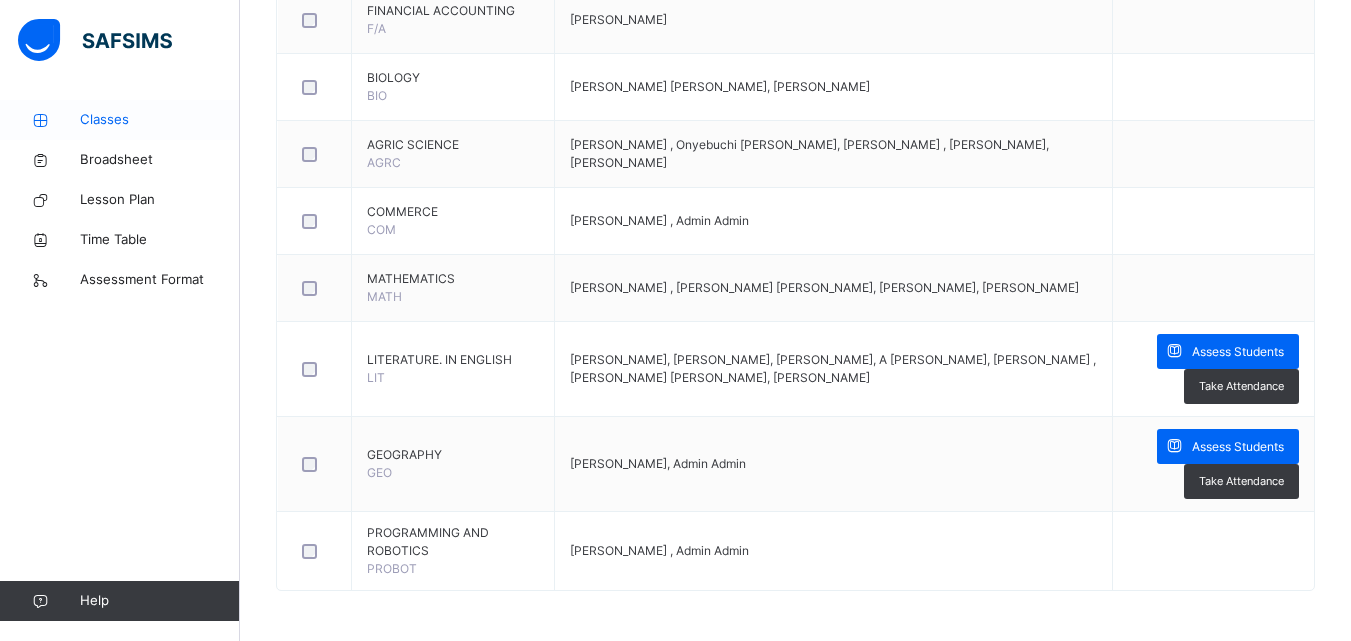 click on "Classes" at bounding box center [160, 120] 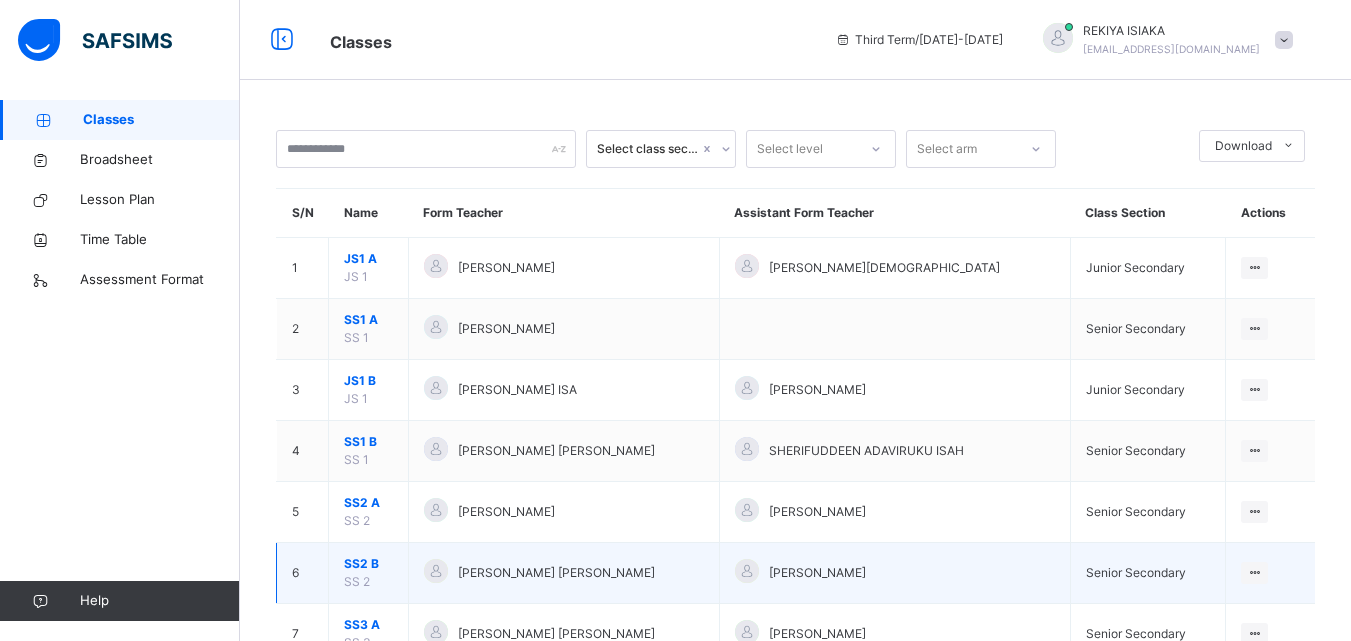 scroll, scrollTop: 135, scrollLeft: 0, axis: vertical 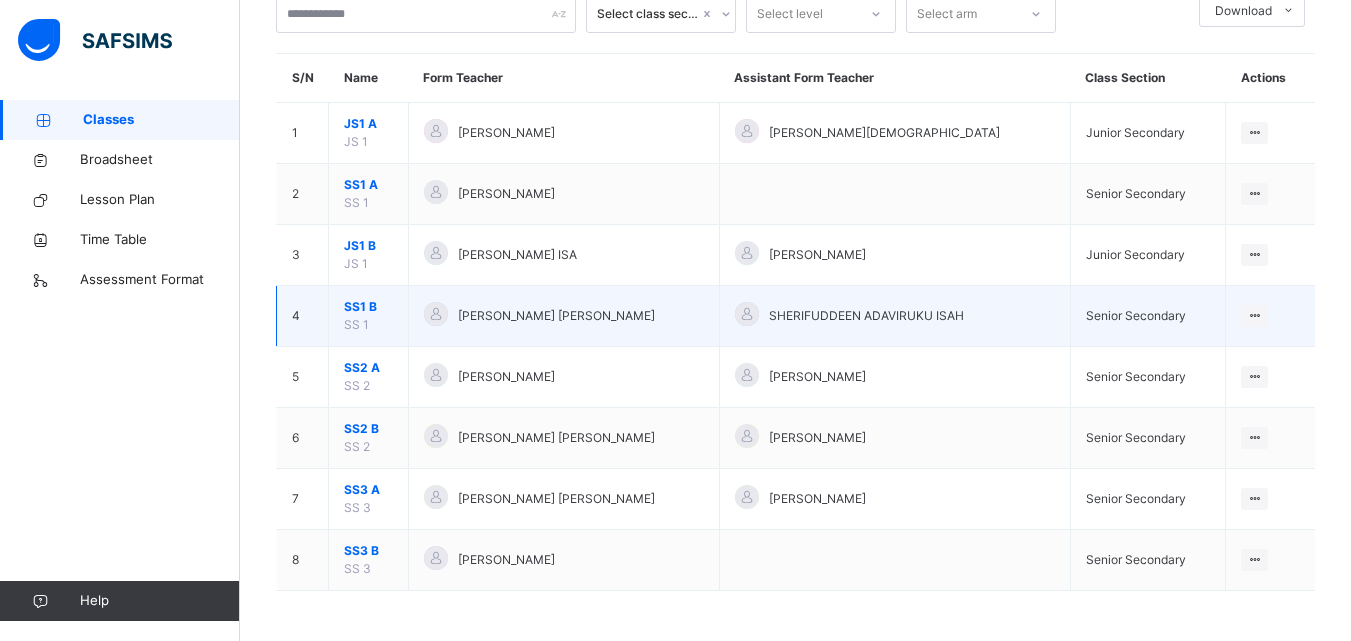 click on "SS1   B" at bounding box center (368, 307) 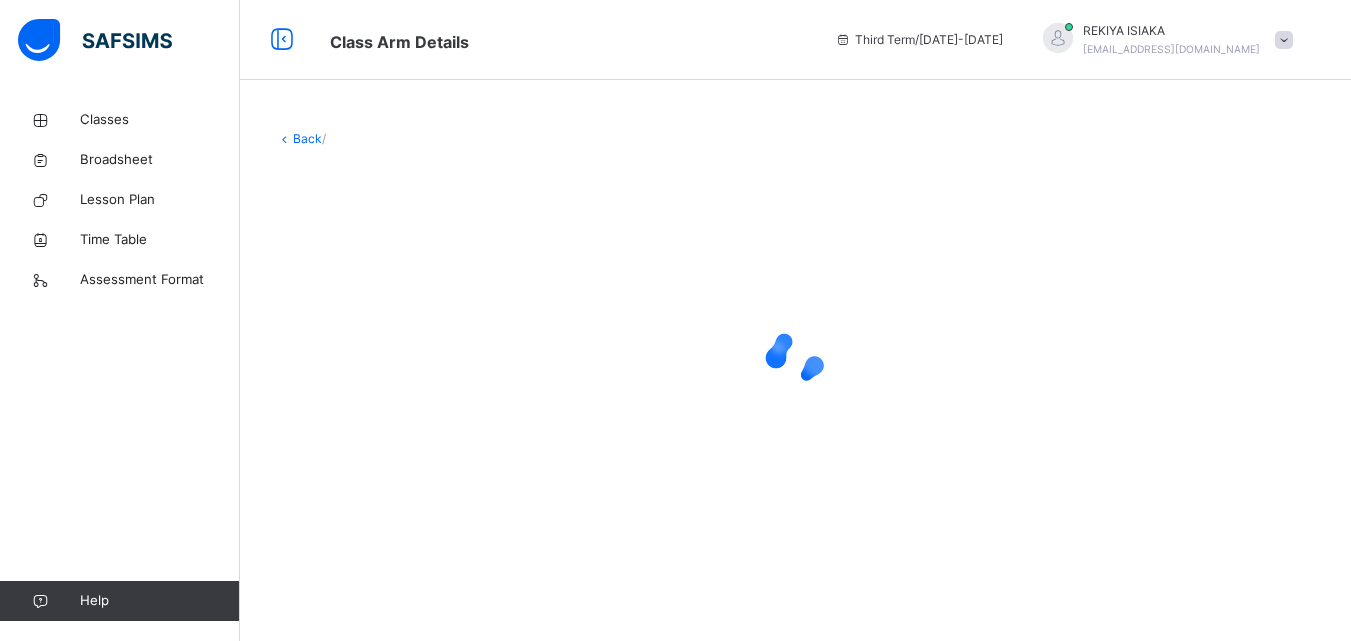 scroll, scrollTop: 0, scrollLeft: 0, axis: both 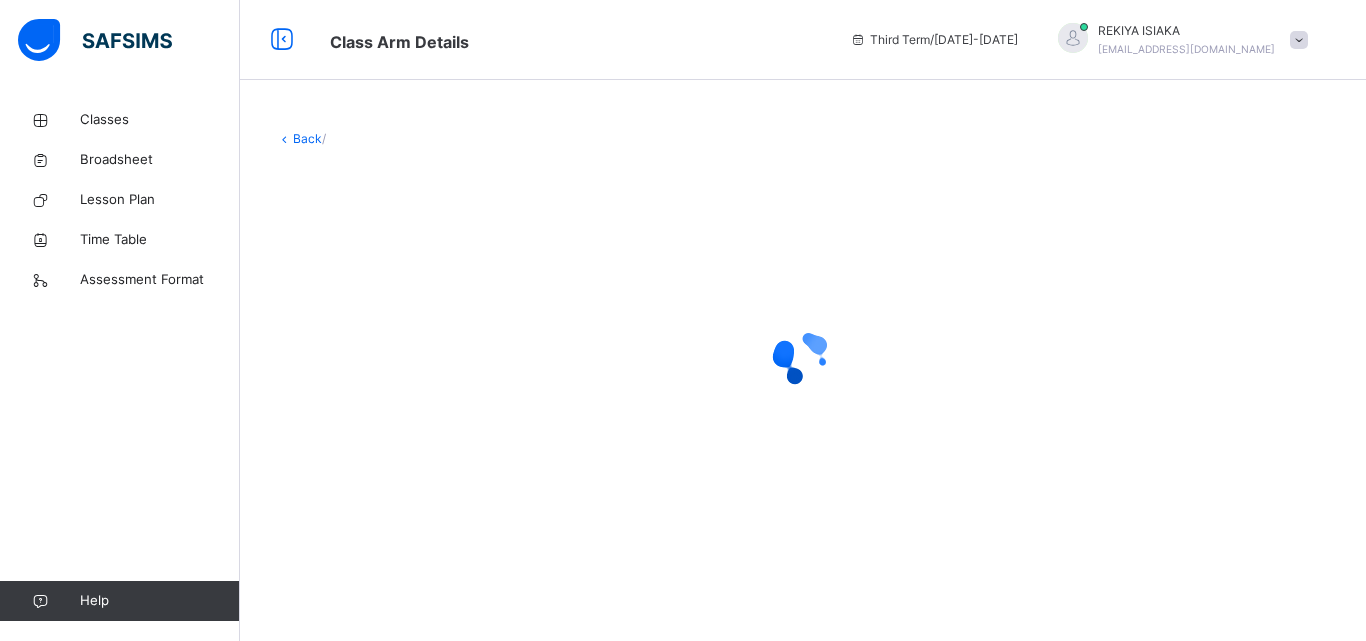 click at bounding box center [803, 358] 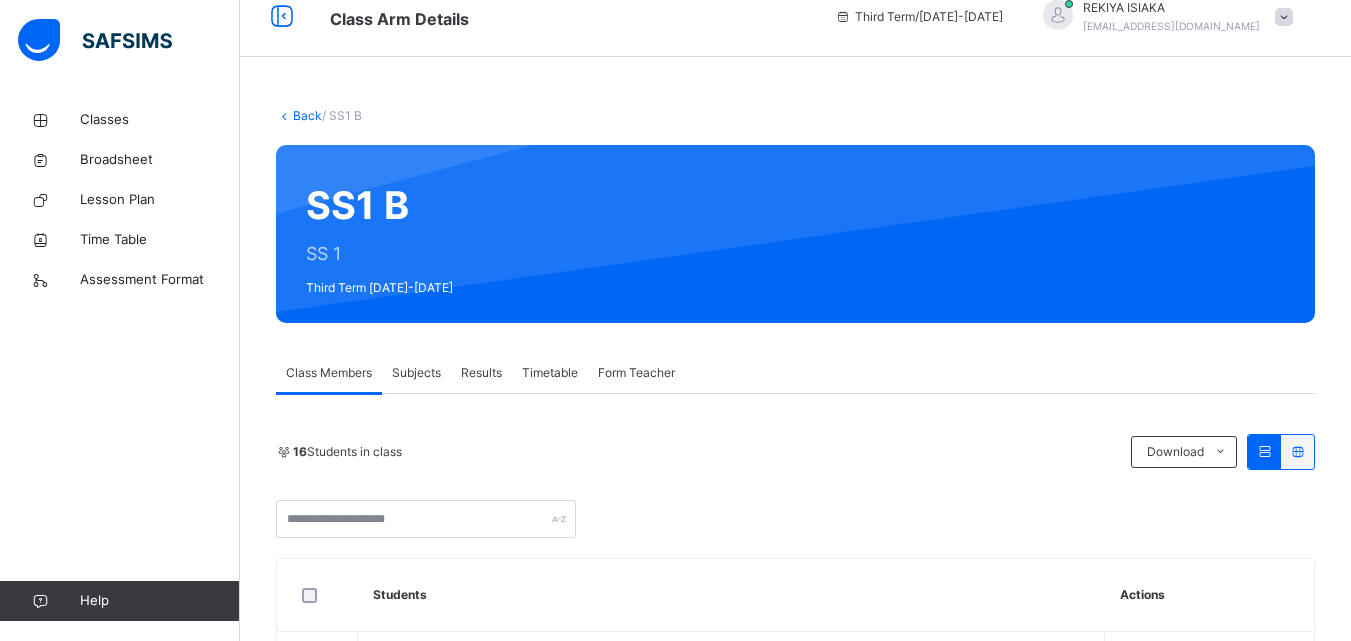 scroll, scrollTop: 2, scrollLeft: 0, axis: vertical 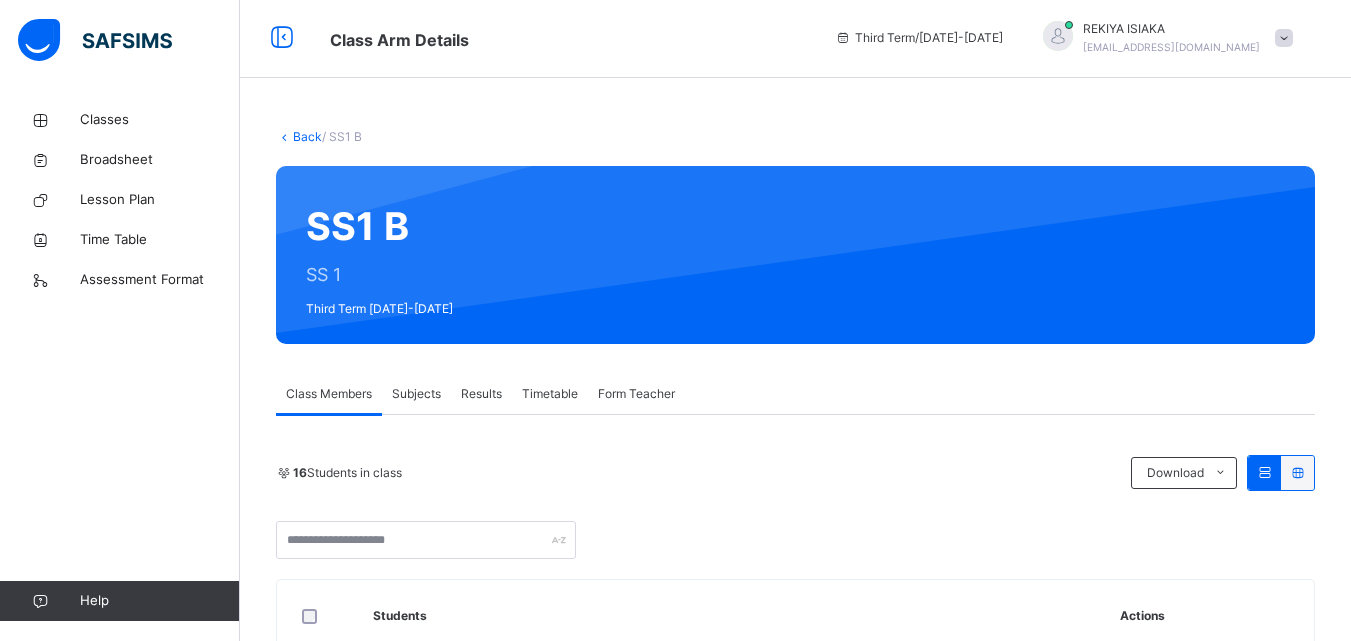 click on "Subjects" at bounding box center (416, 394) 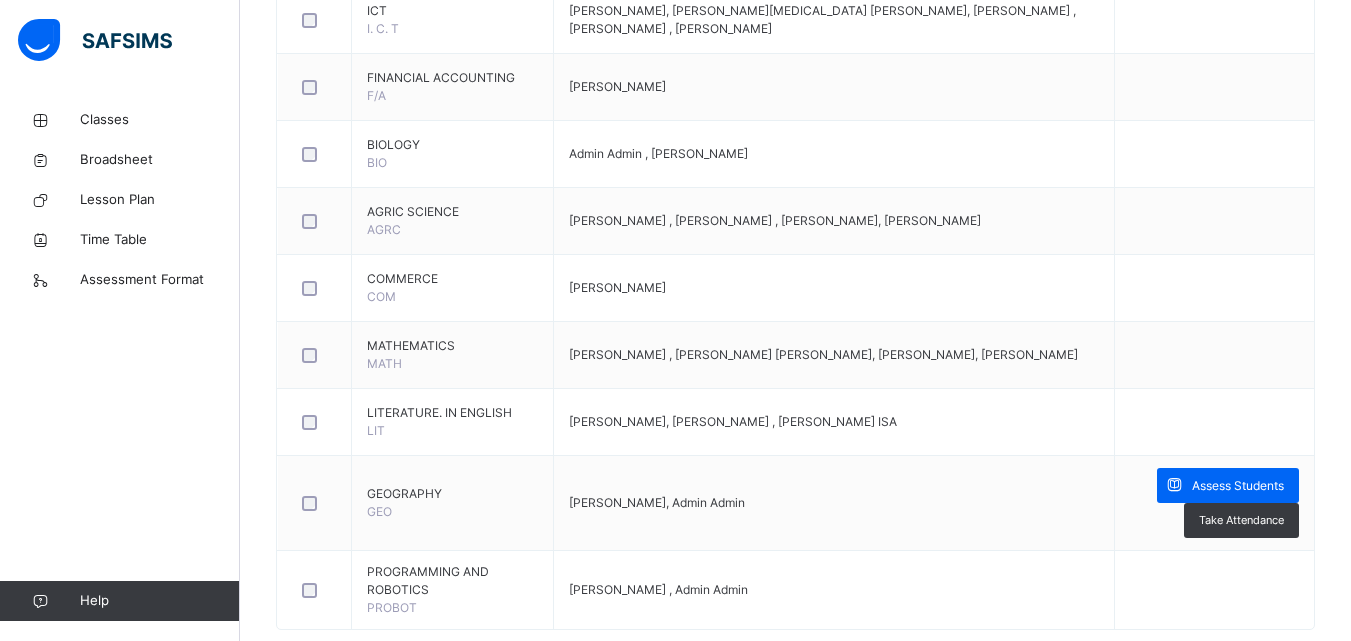 scroll, scrollTop: 1733, scrollLeft: 0, axis: vertical 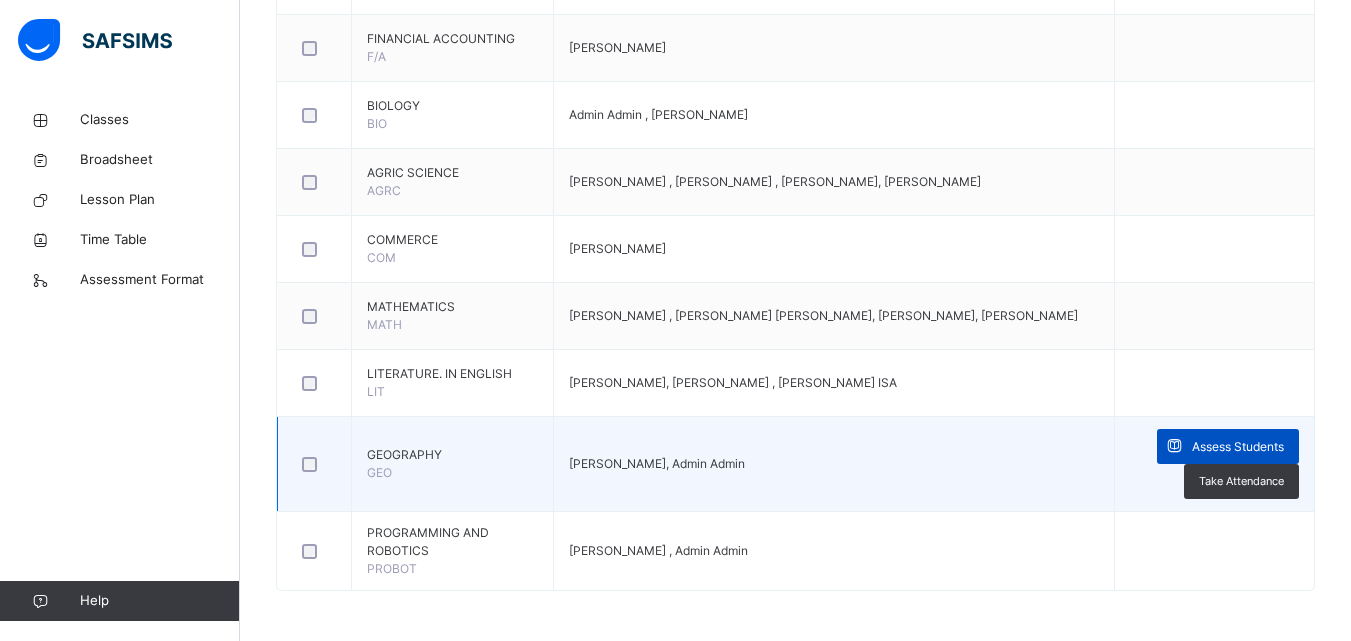 click on "Assess Students" at bounding box center (1228, 446) 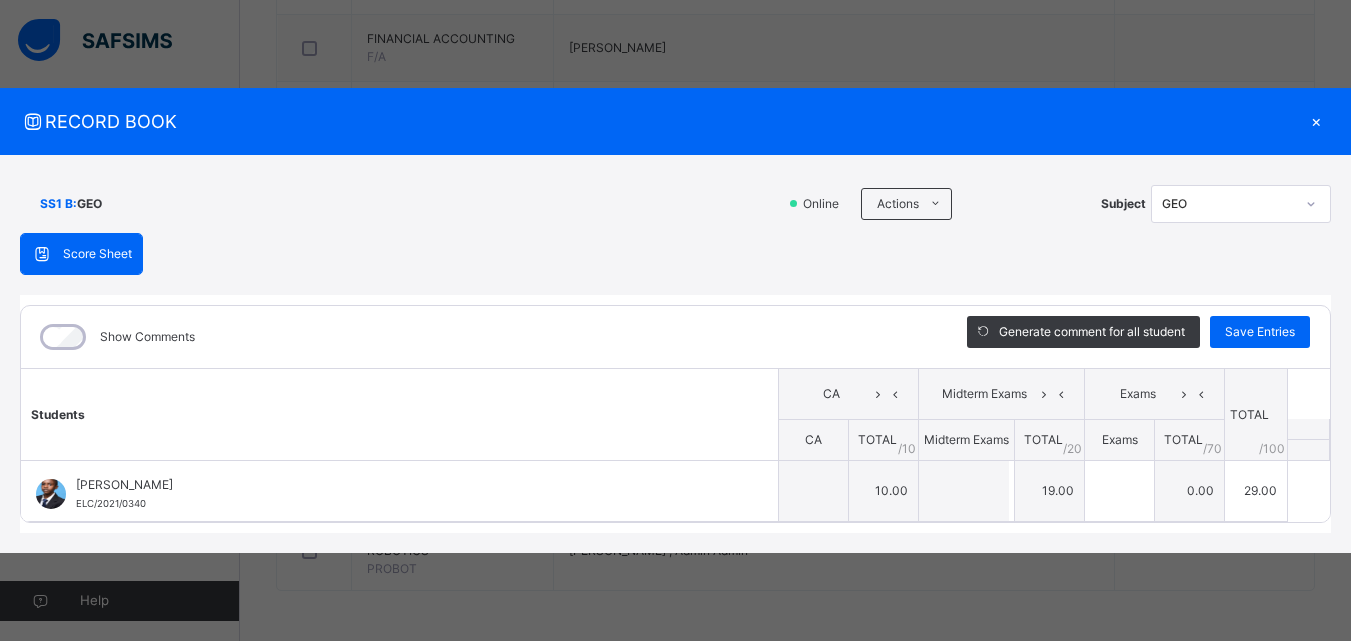 type on "**" 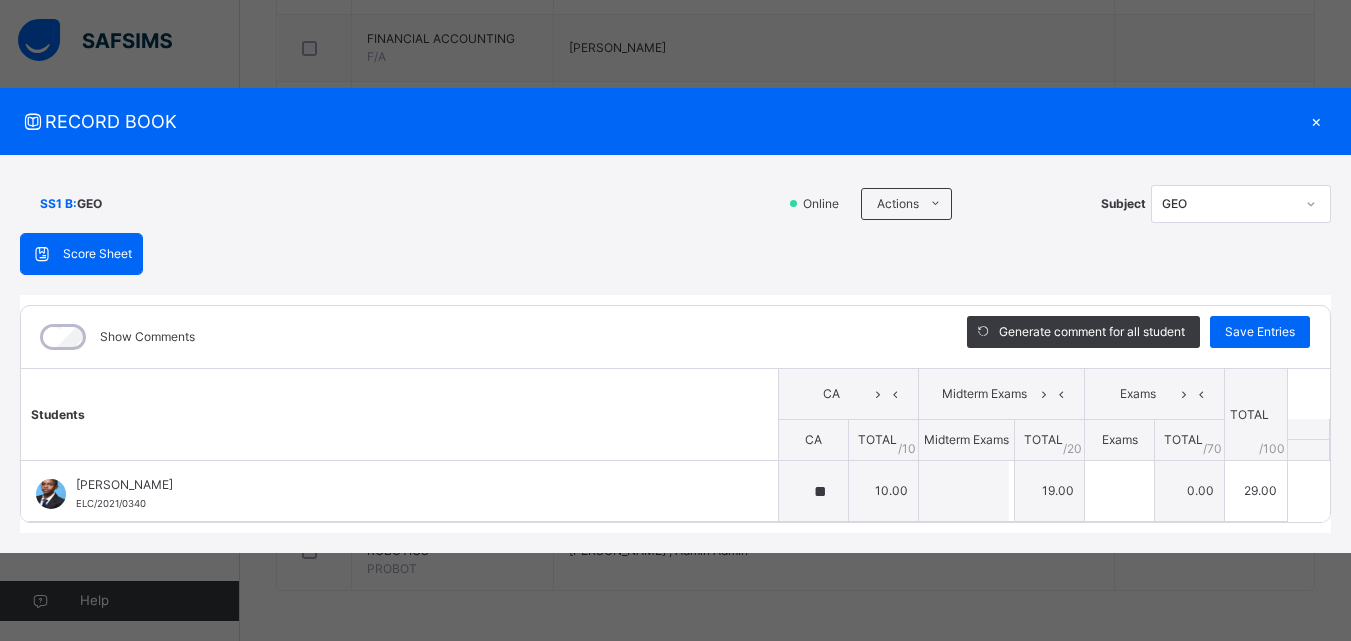 type on "**" 